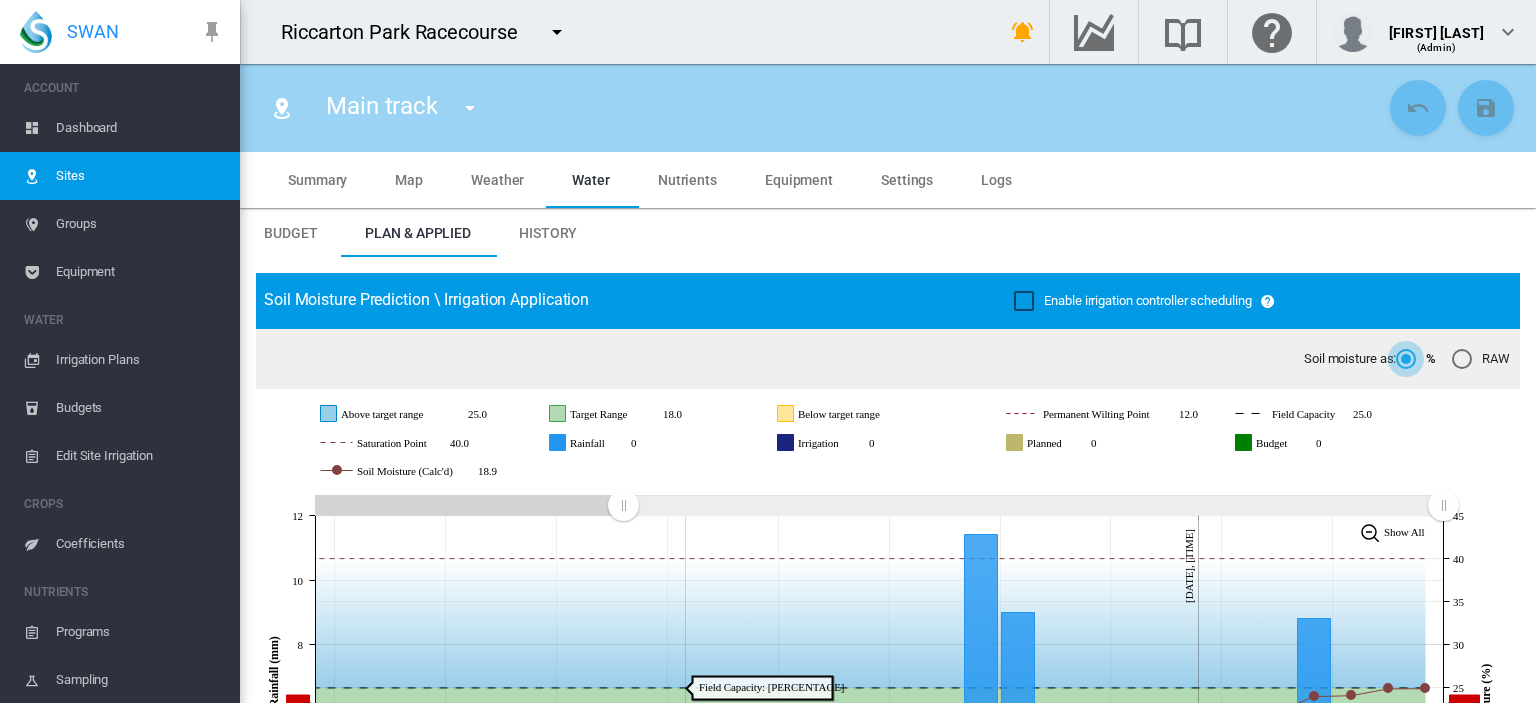 scroll, scrollTop: 0, scrollLeft: 0, axis: both 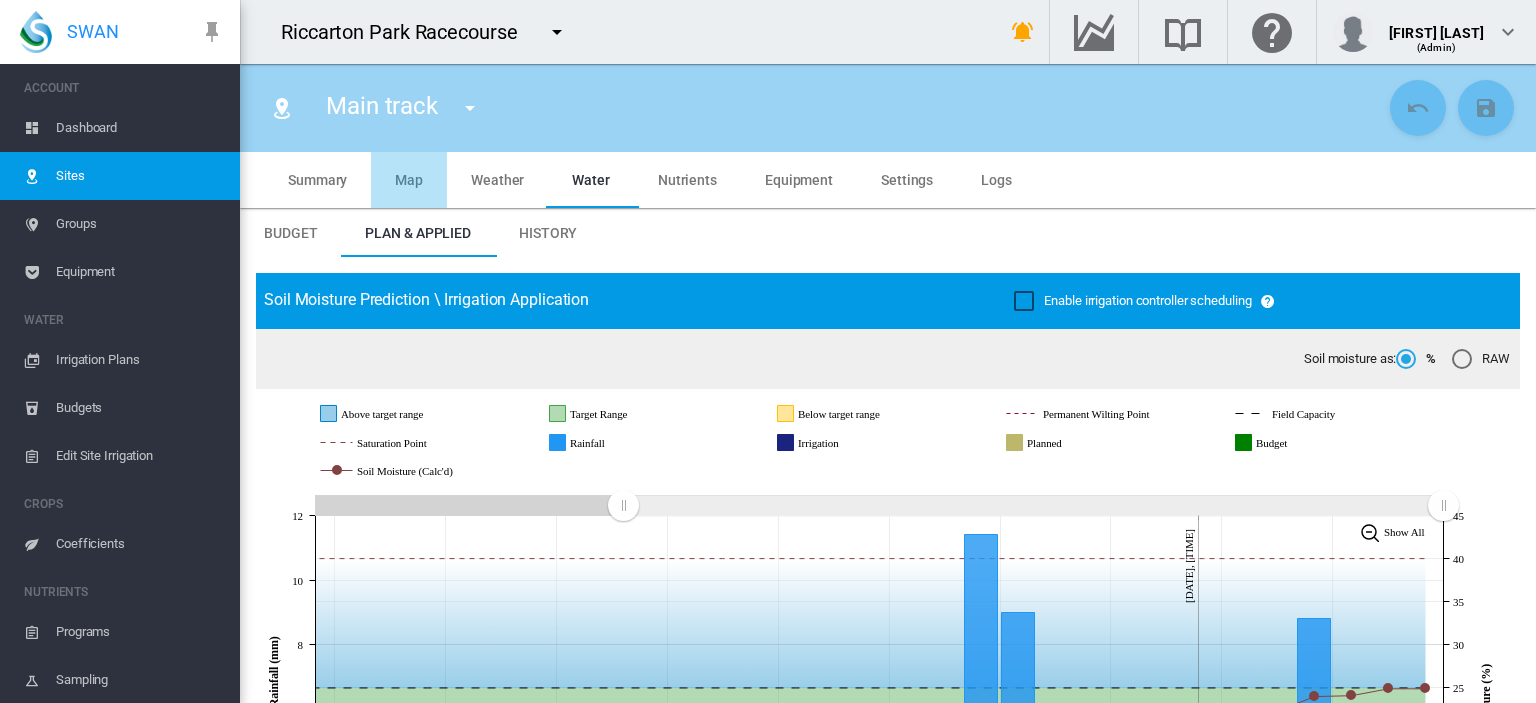 click on "Map" at bounding box center (409, 180) 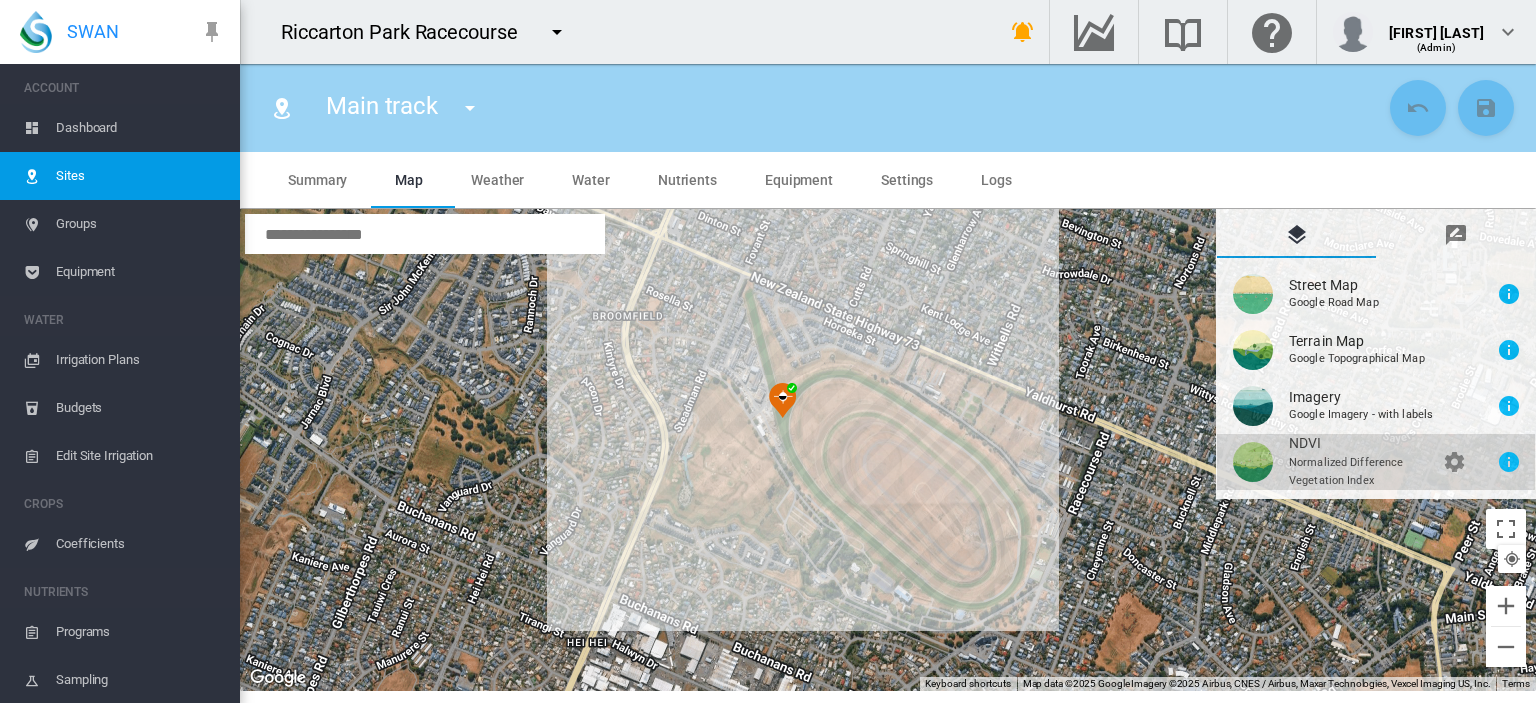 click at bounding box center [1376, 462] 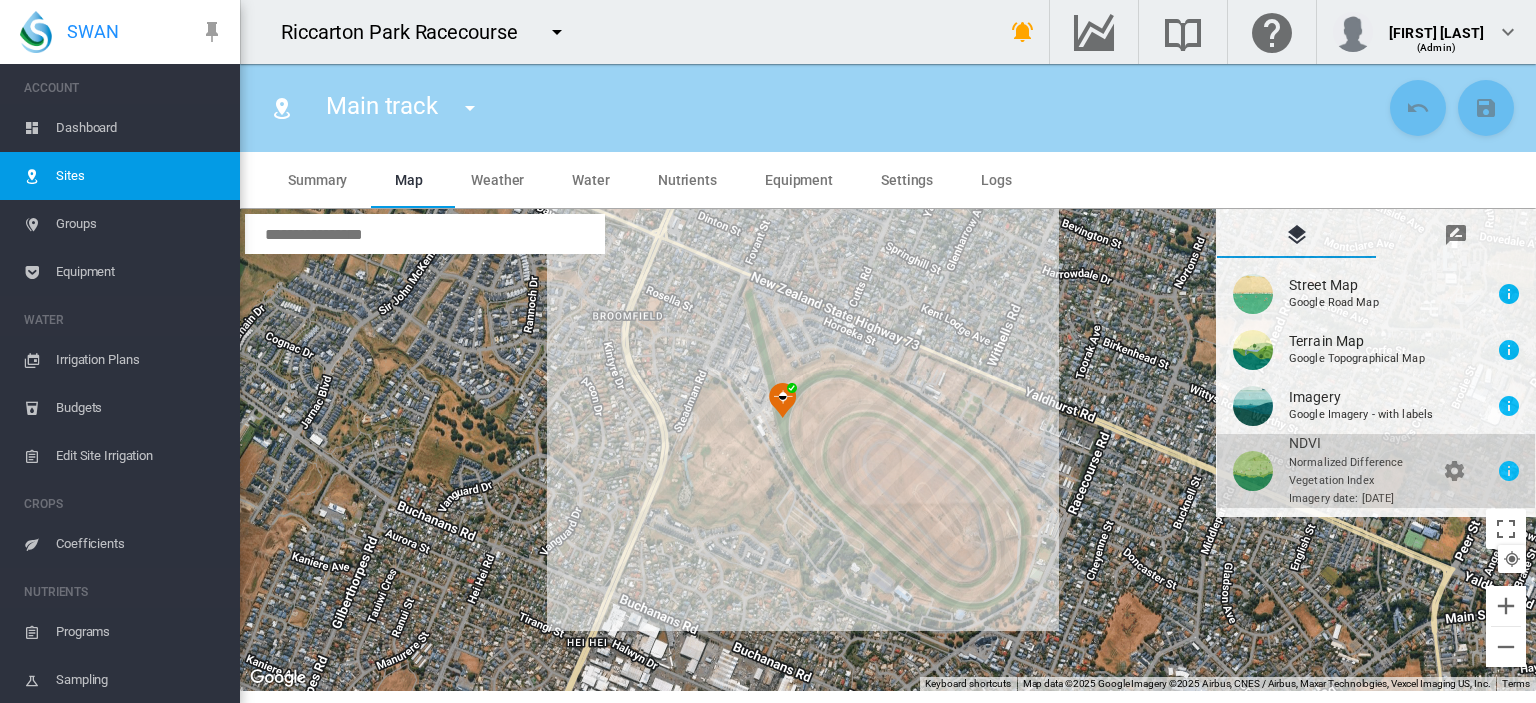 click at bounding box center [1376, 471] 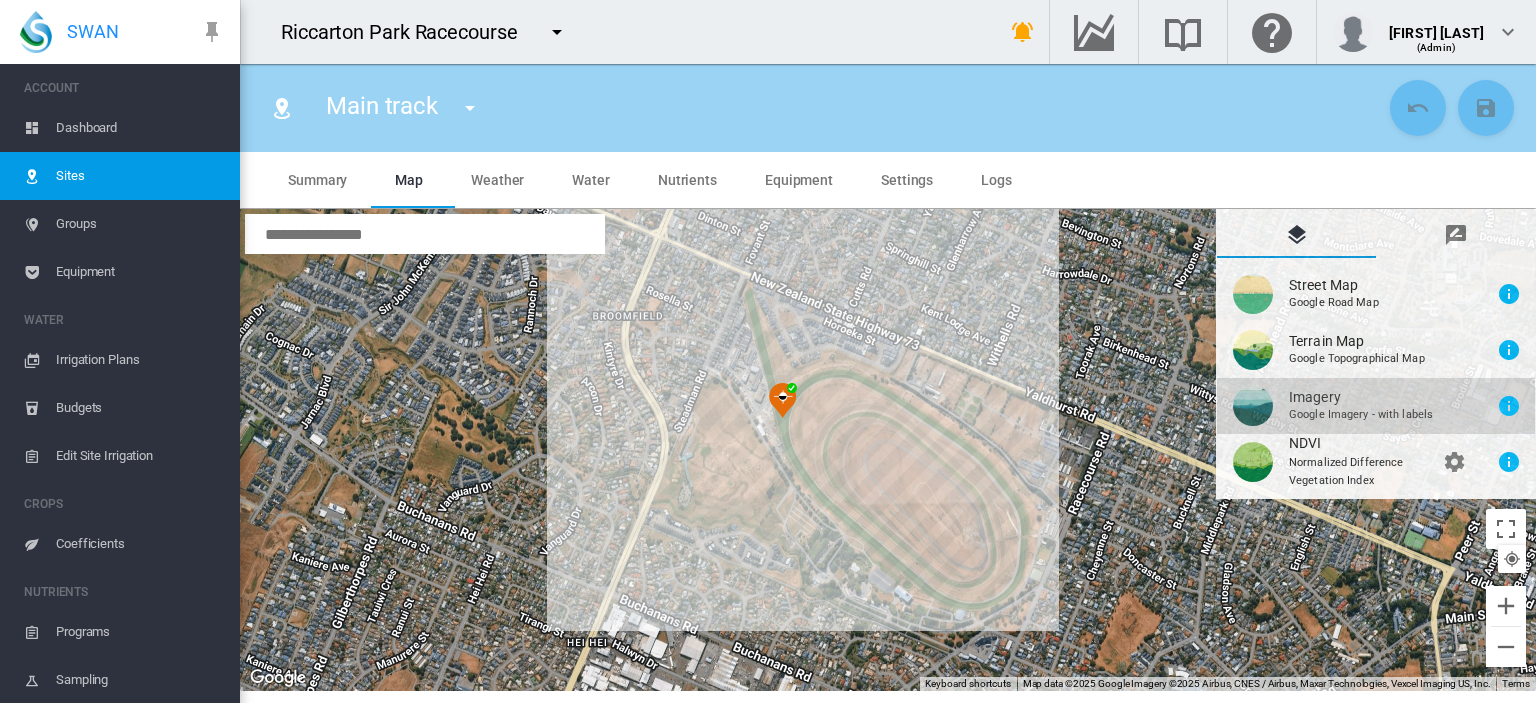 click at bounding box center (1376, 406) 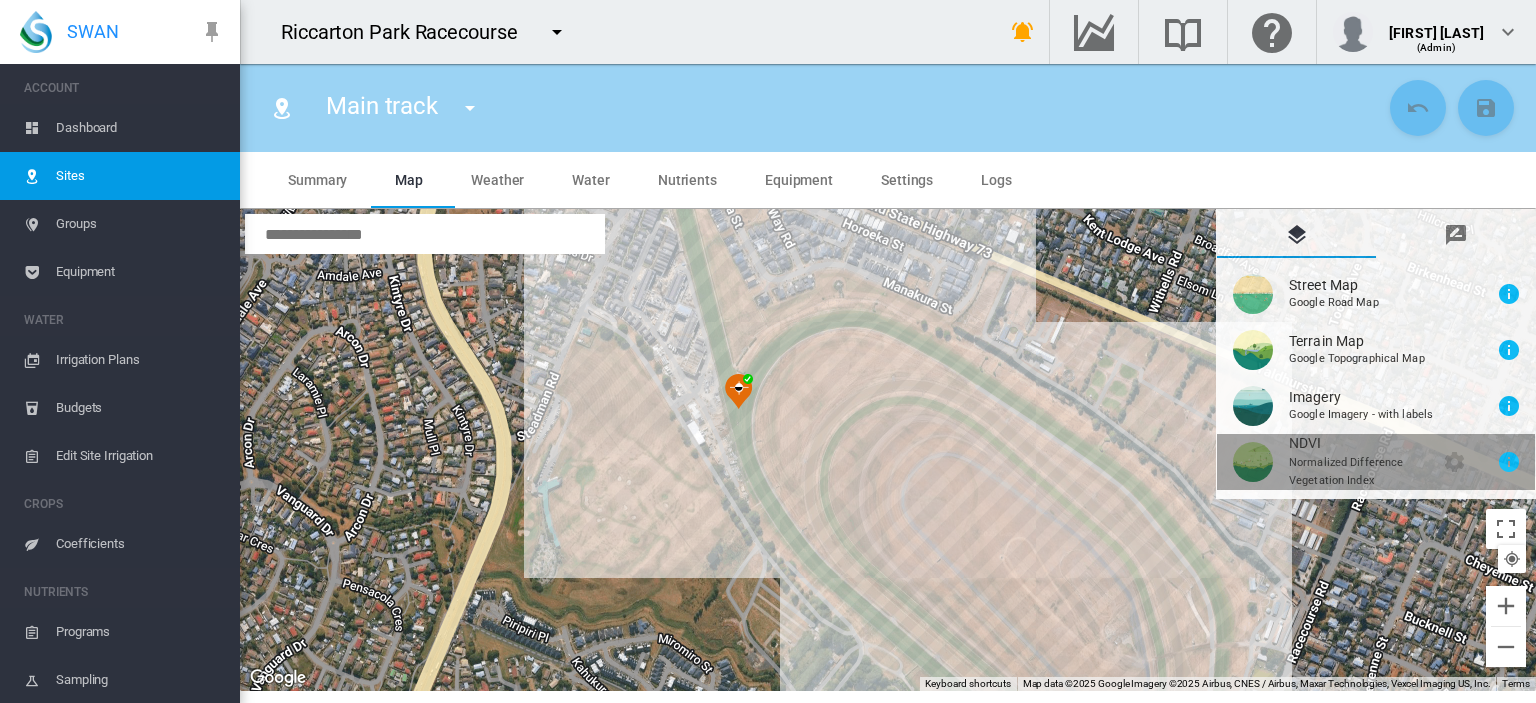 click at bounding box center [1376, 462] 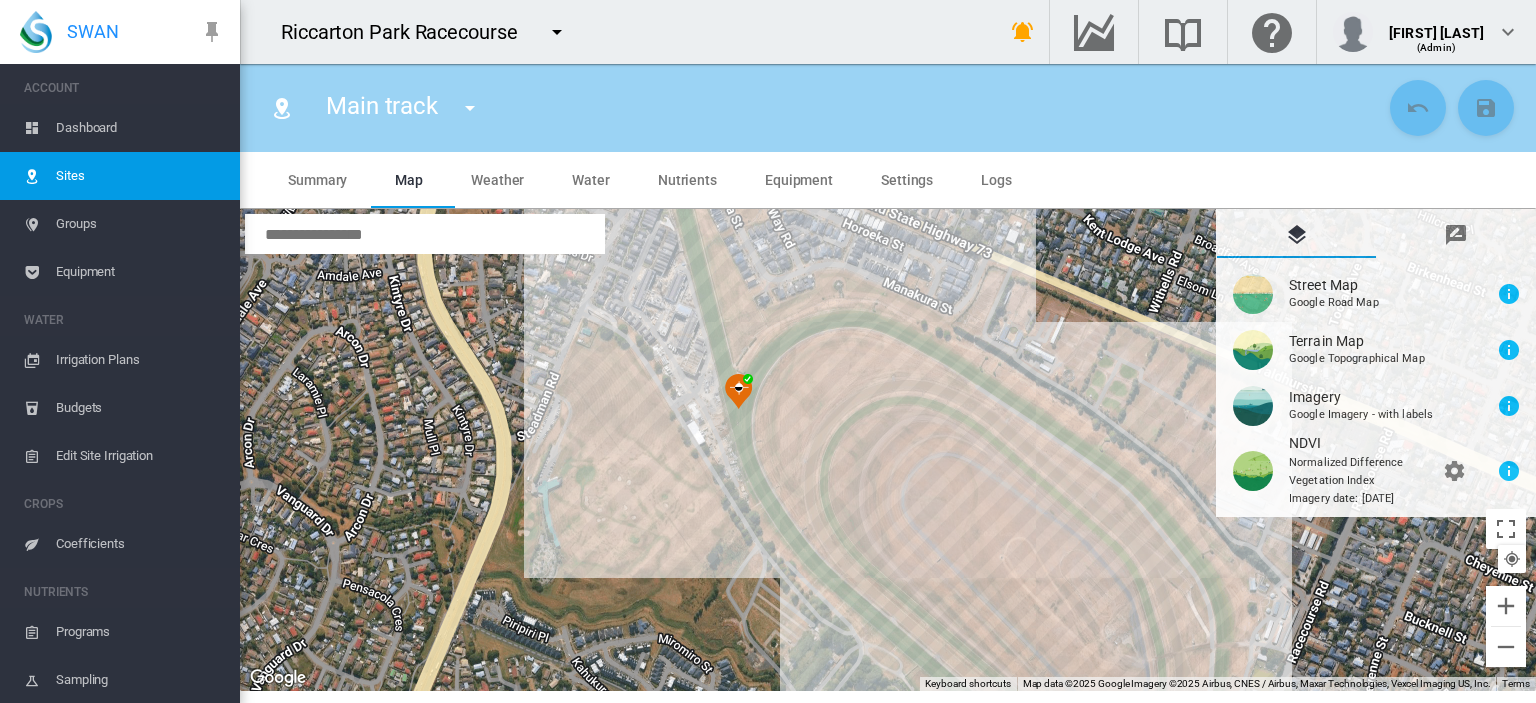 click on "To navigate, press the arrow keys." at bounding box center [888, 450] 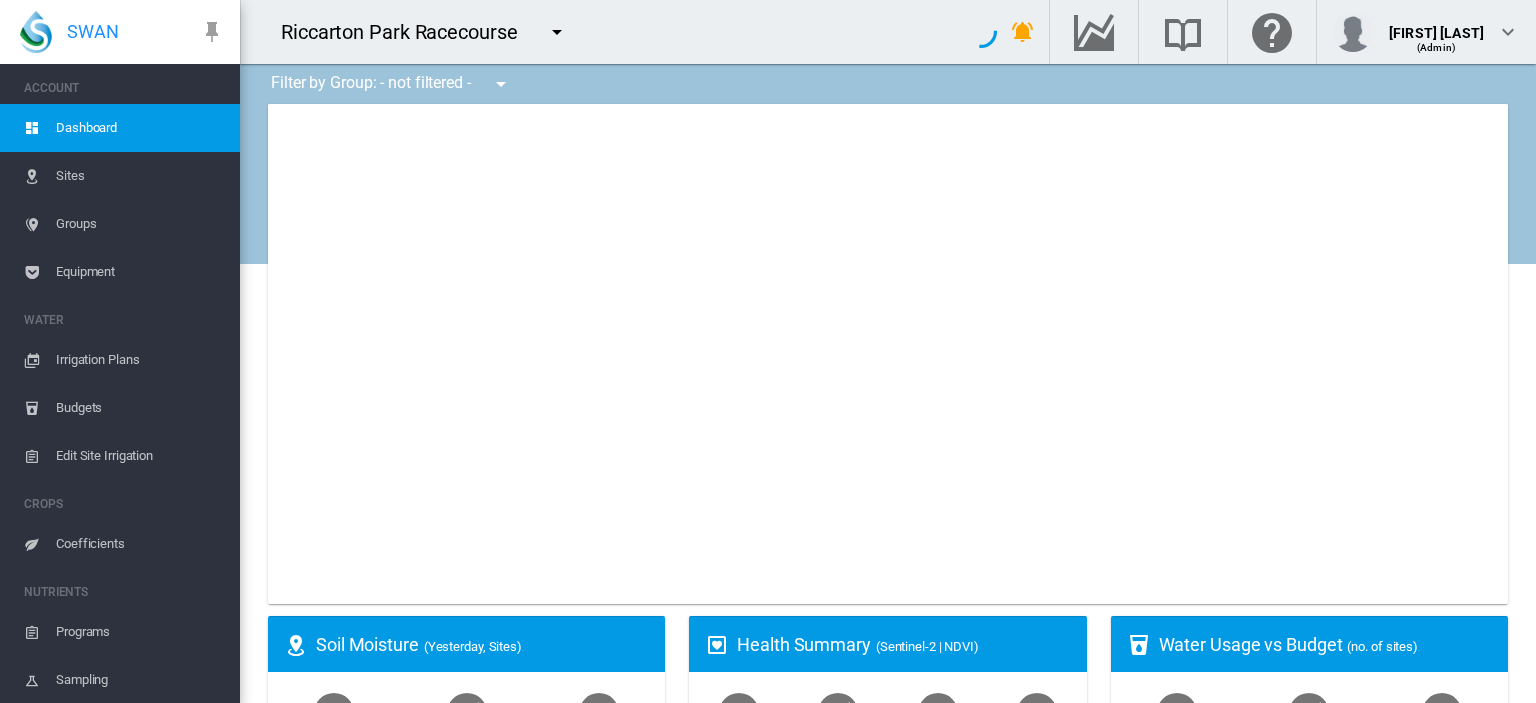type on "**********" 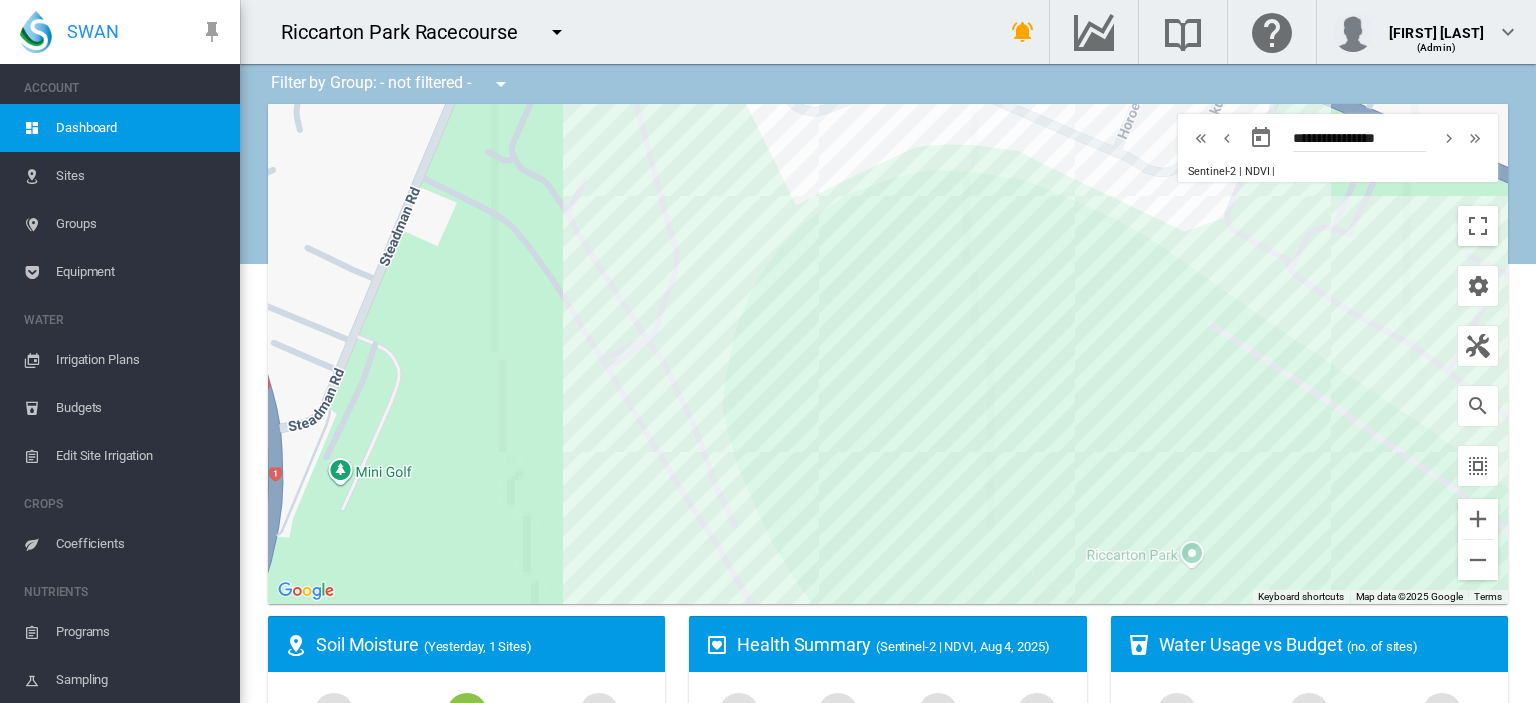 drag, startPoint x: 828, startPoint y: 176, endPoint x: 510, endPoint y: 490, distance: 446.90042 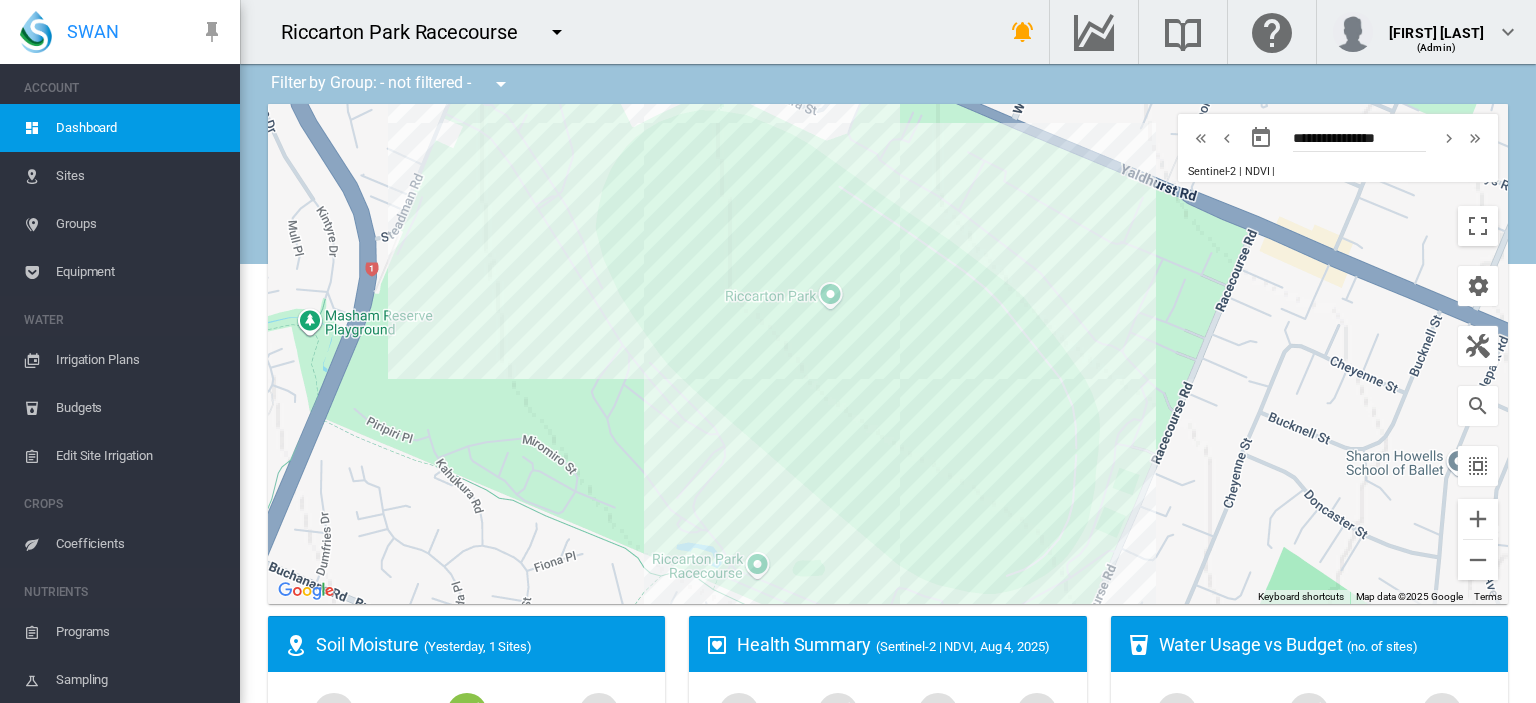 drag, startPoint x: 831, startPoint y: 498, endPoint x: 786, endPoint y: 289, distance: 213.78961 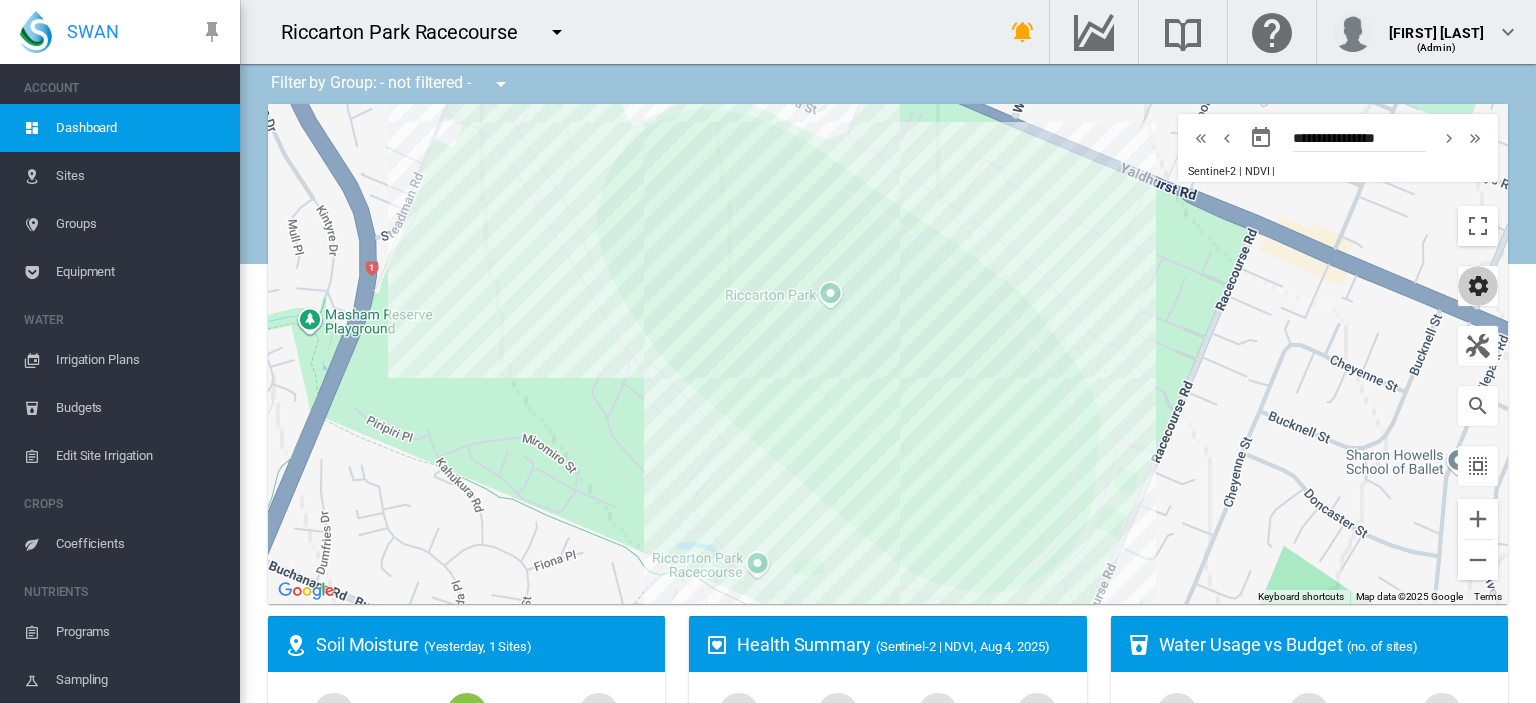 click at bounding box center [1478, 286] 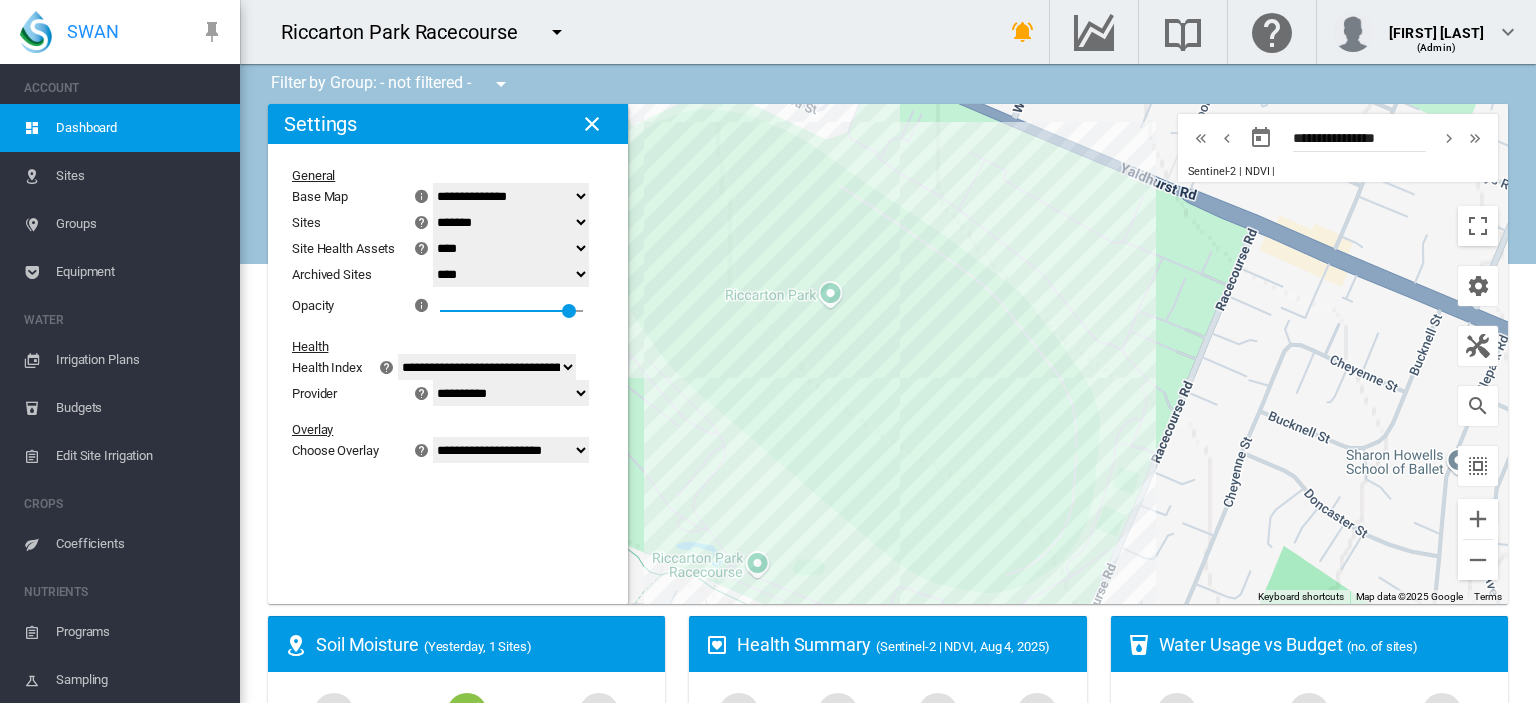 click on "**********" 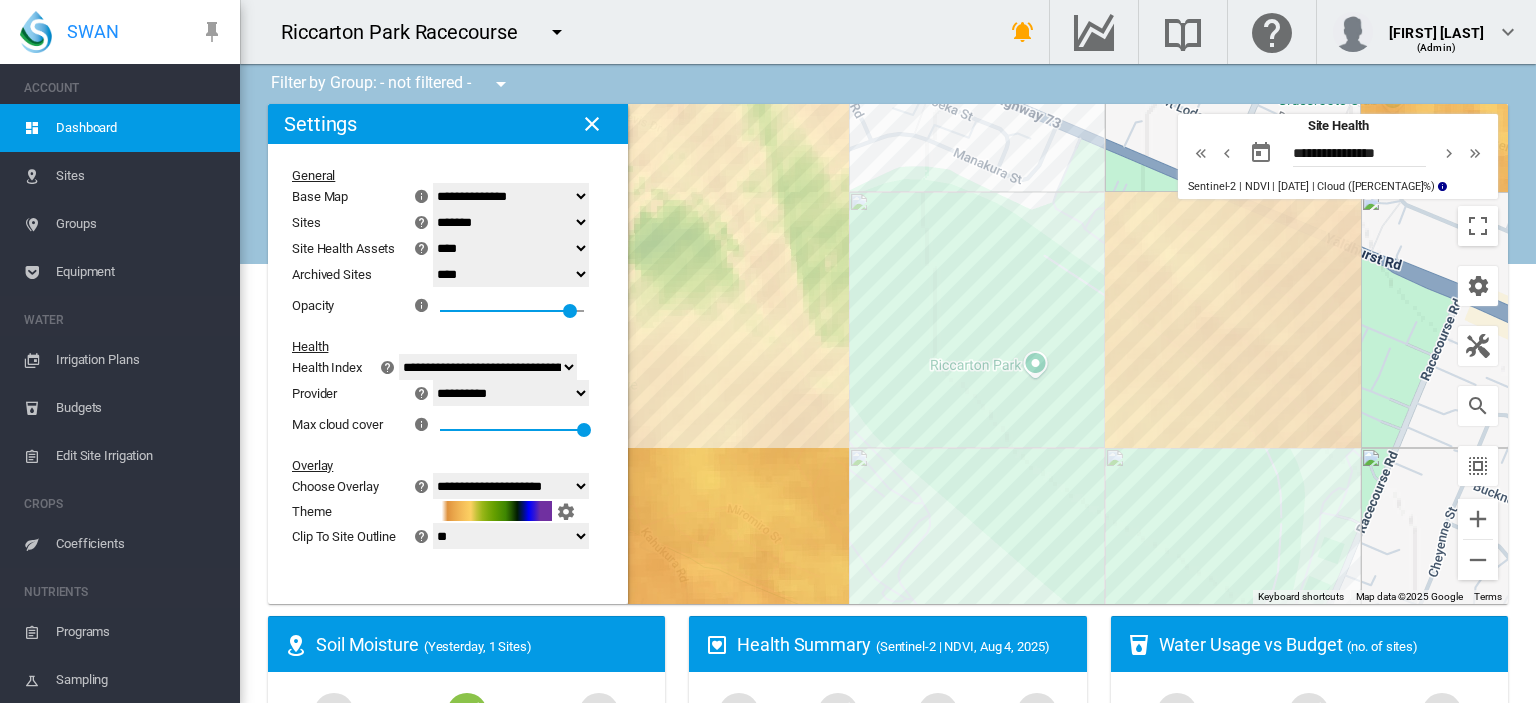 drag, startPoint x: 941, startPoint y: 373, endPoint x: 1148, endPoint y: 443, distance: 218.51544 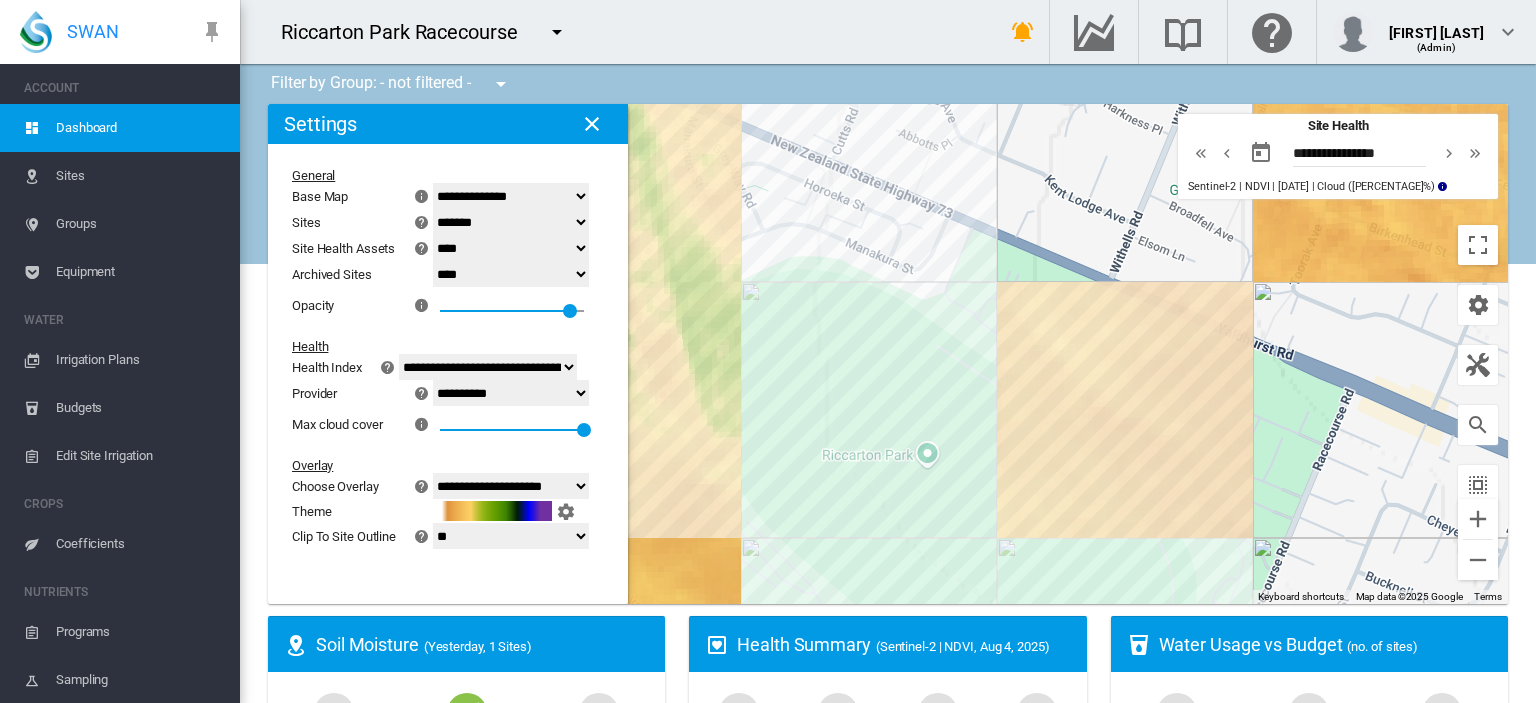 click at bounding box center (1227, 153) 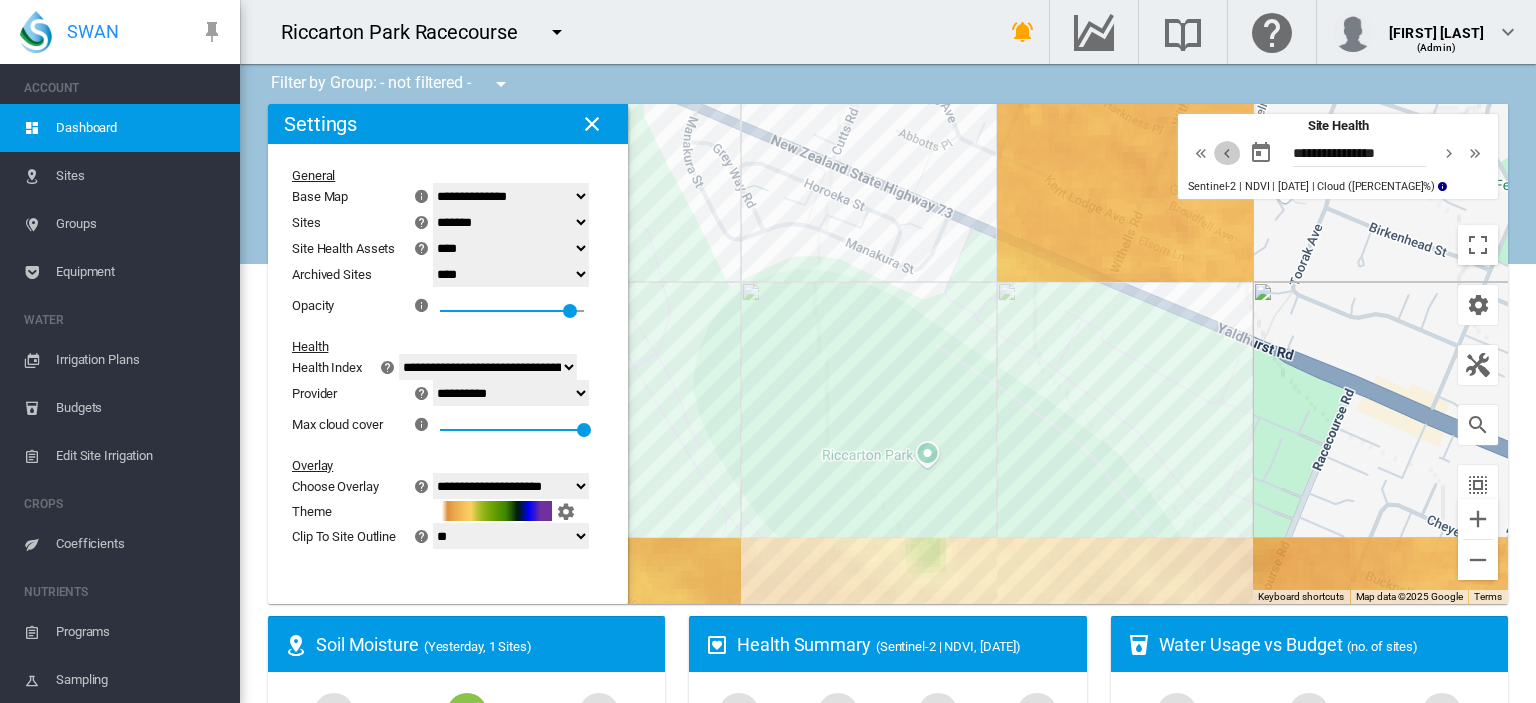click at bounding box center [1227, 153] 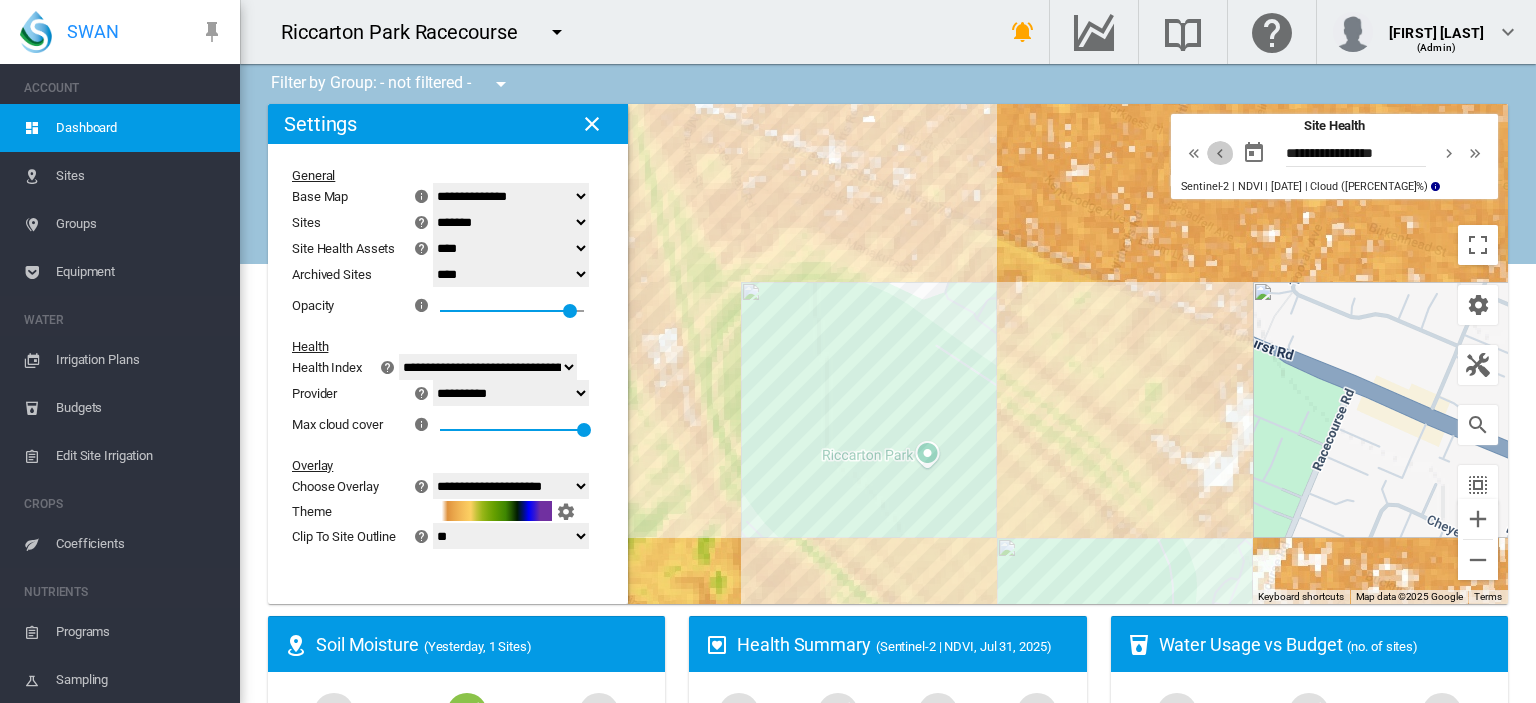 click at bounding box center [1220, 153] 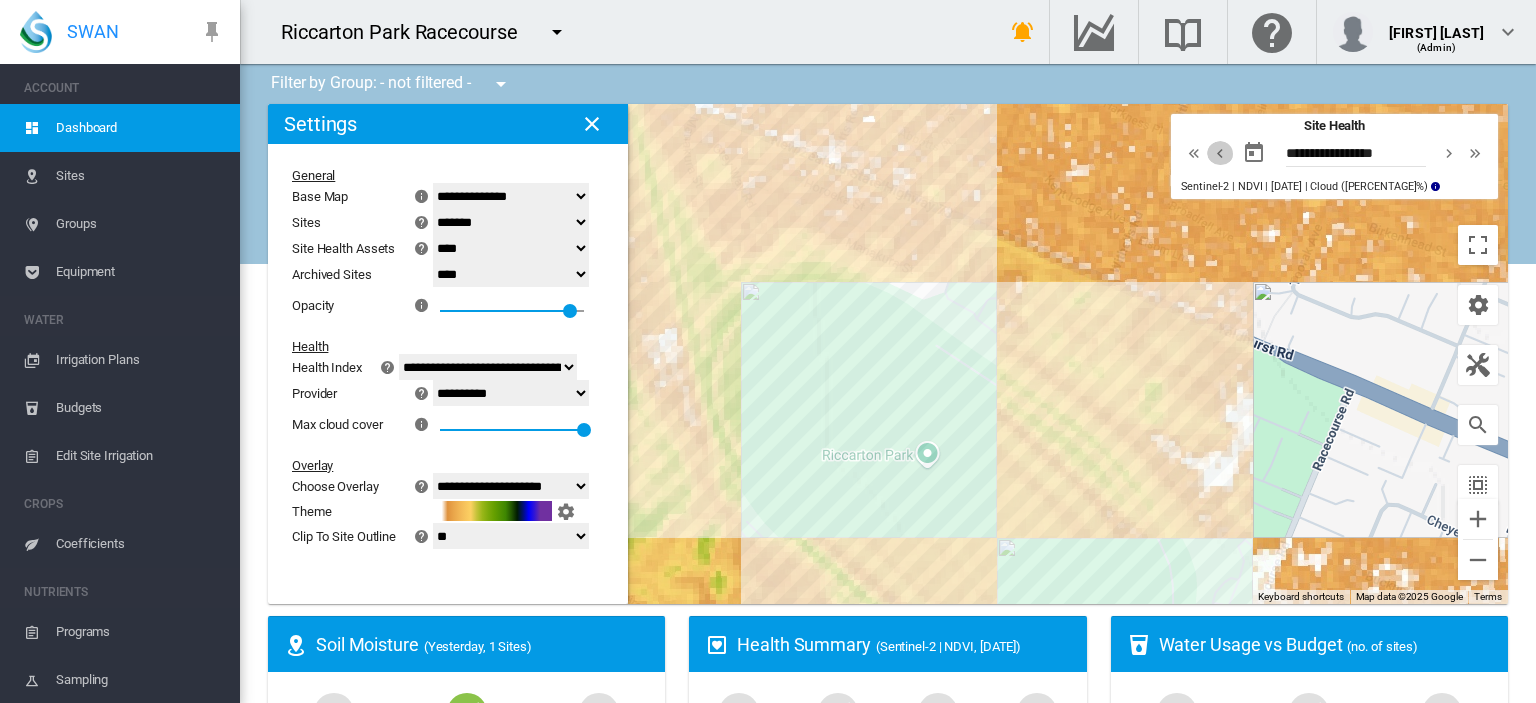 click at bounding box center [1220, 153] 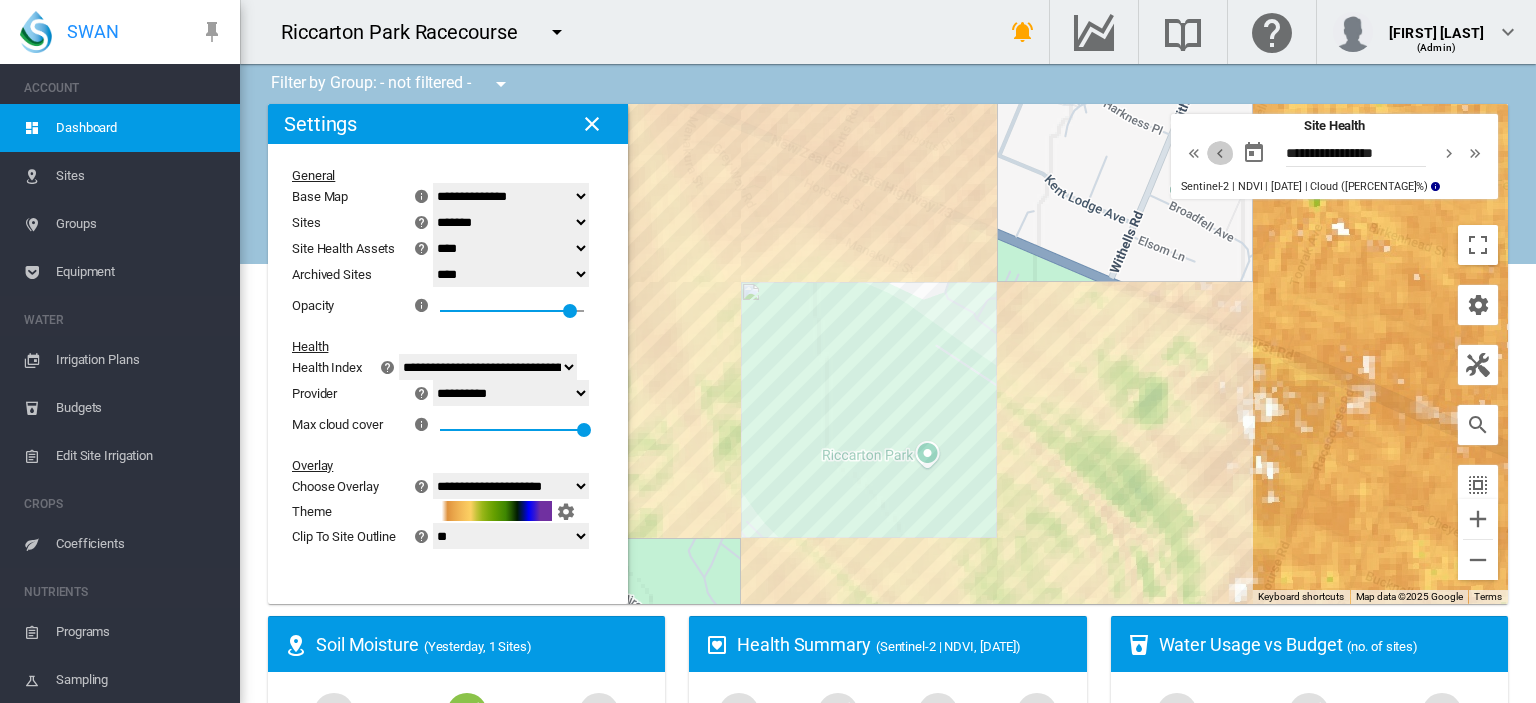 click at bounding box center (1220, 153) 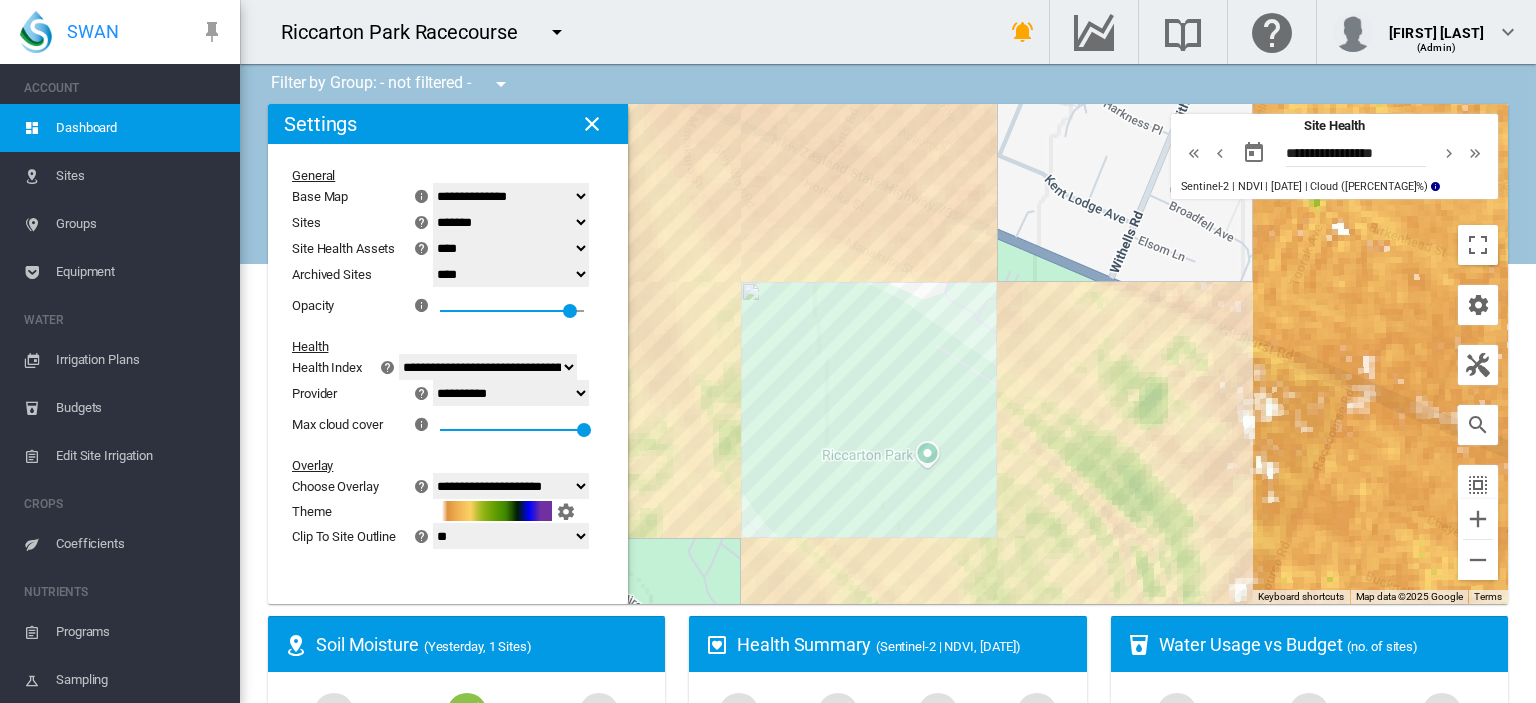 click at bounding box center (1220, 153) 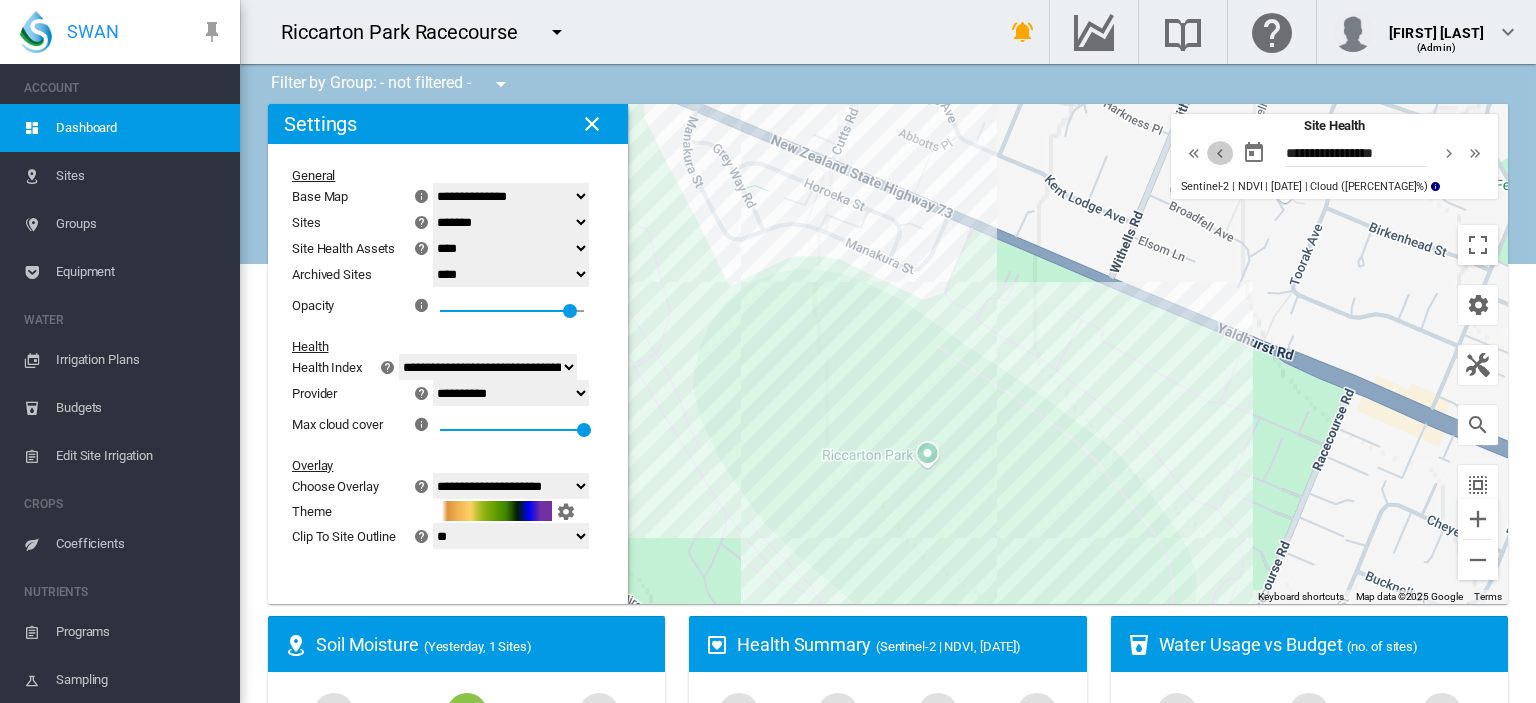 click at bounding box center [1220, 153] 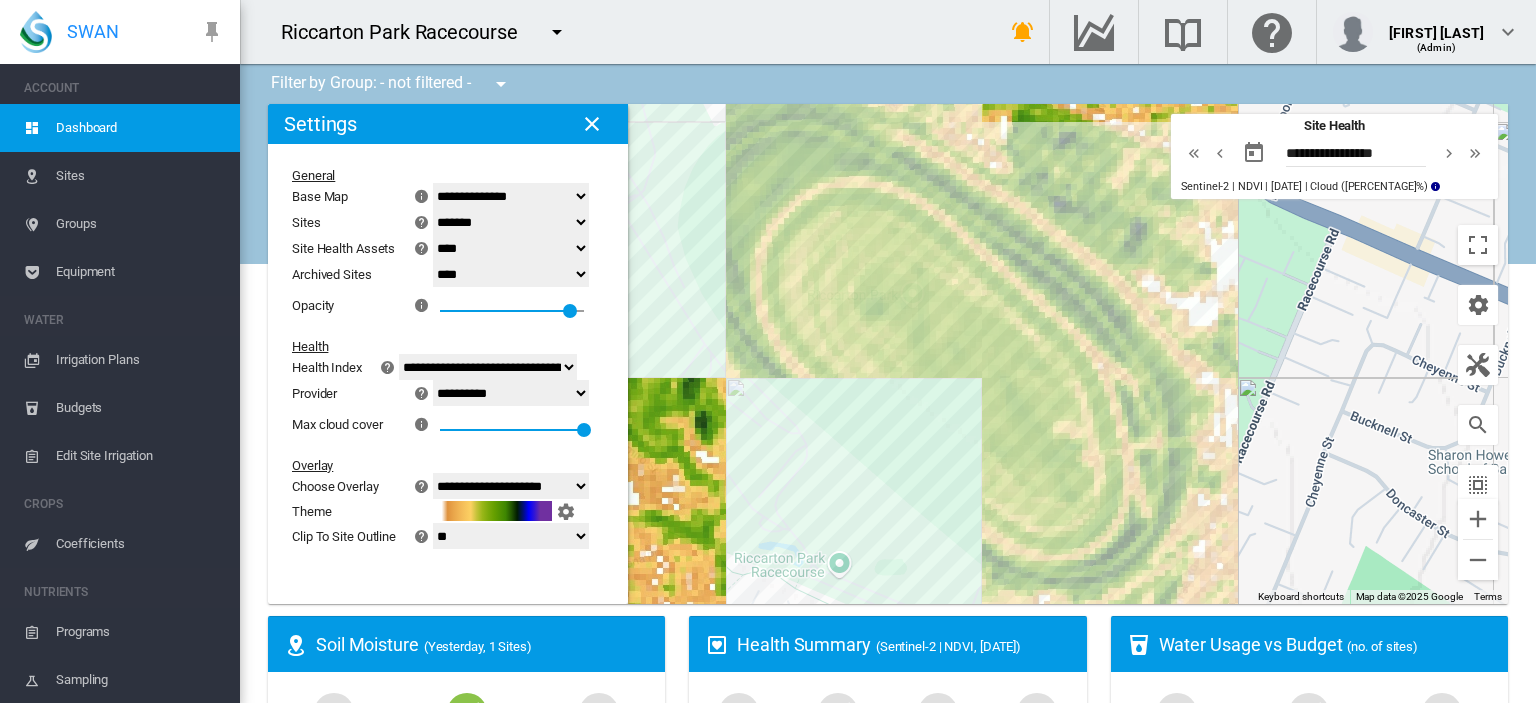 drag, startPoint x: 1040, startPoint y: 355, endPoint x: 1026, endPoint y: 190, distance: 165.59288 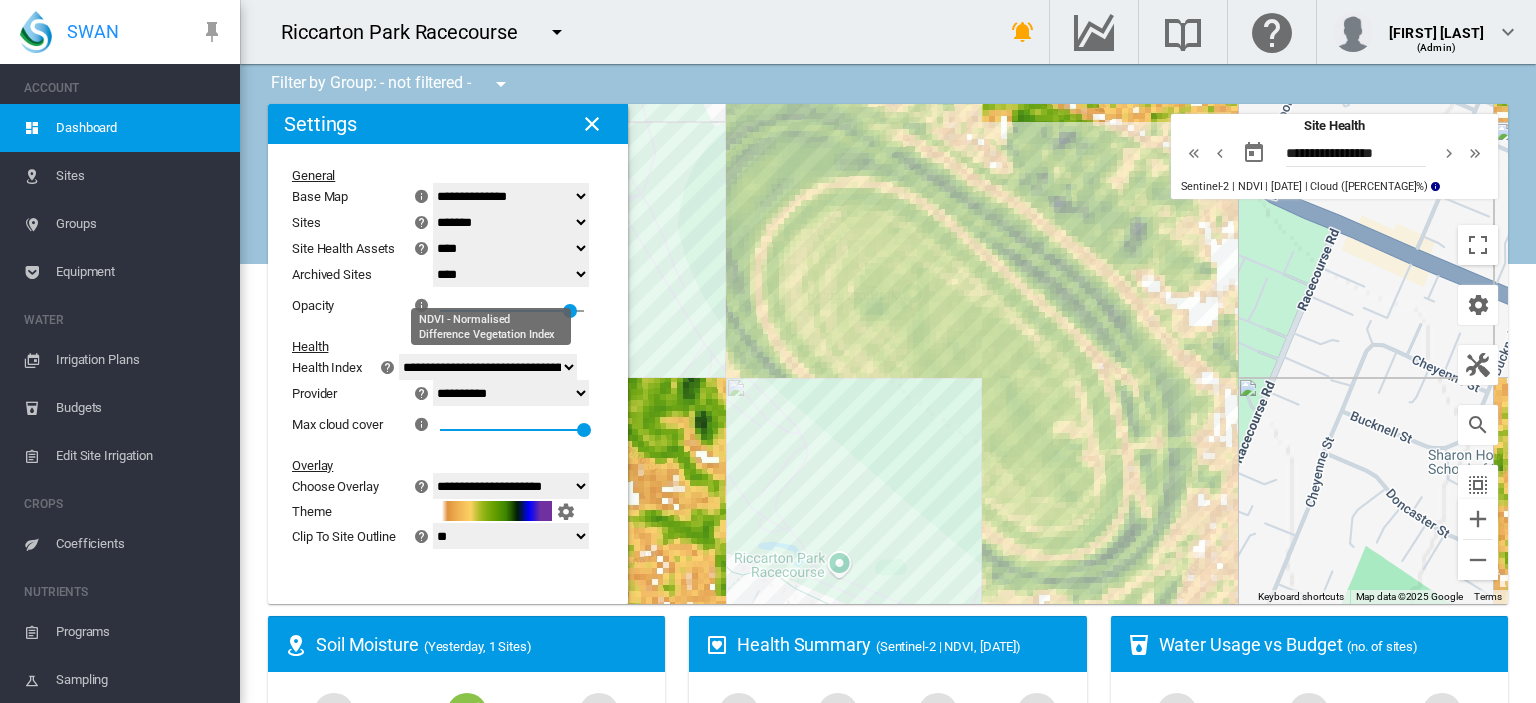 click on "**********" 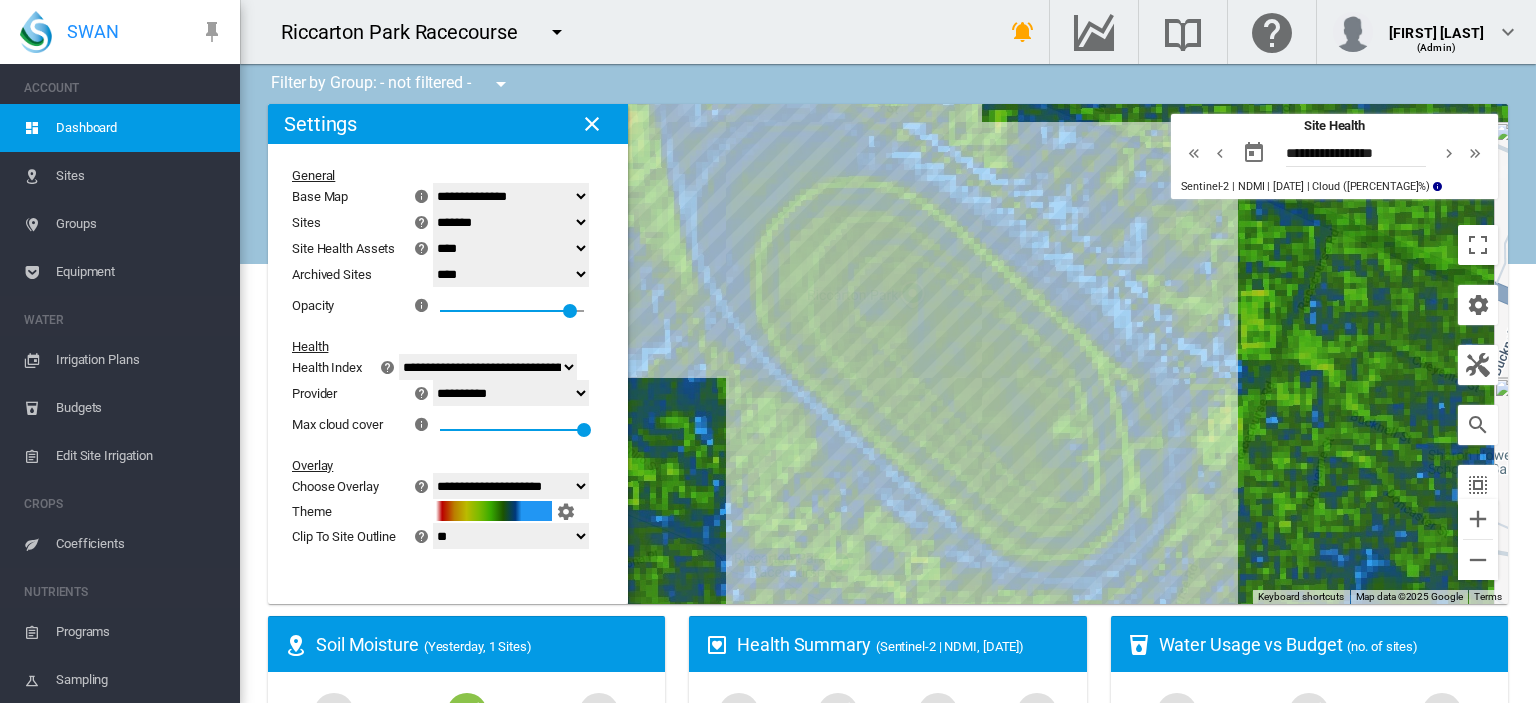 click on "**********" 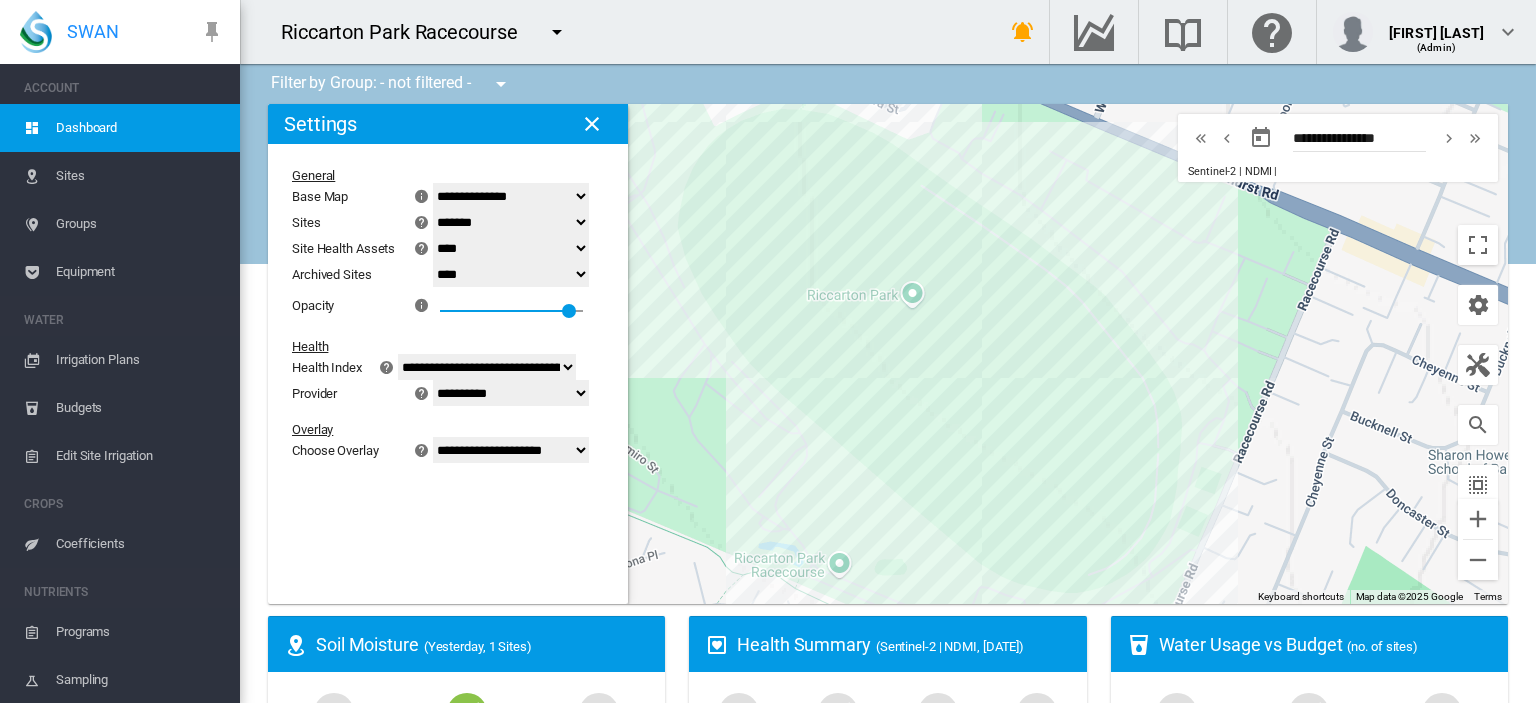 click on "**********" 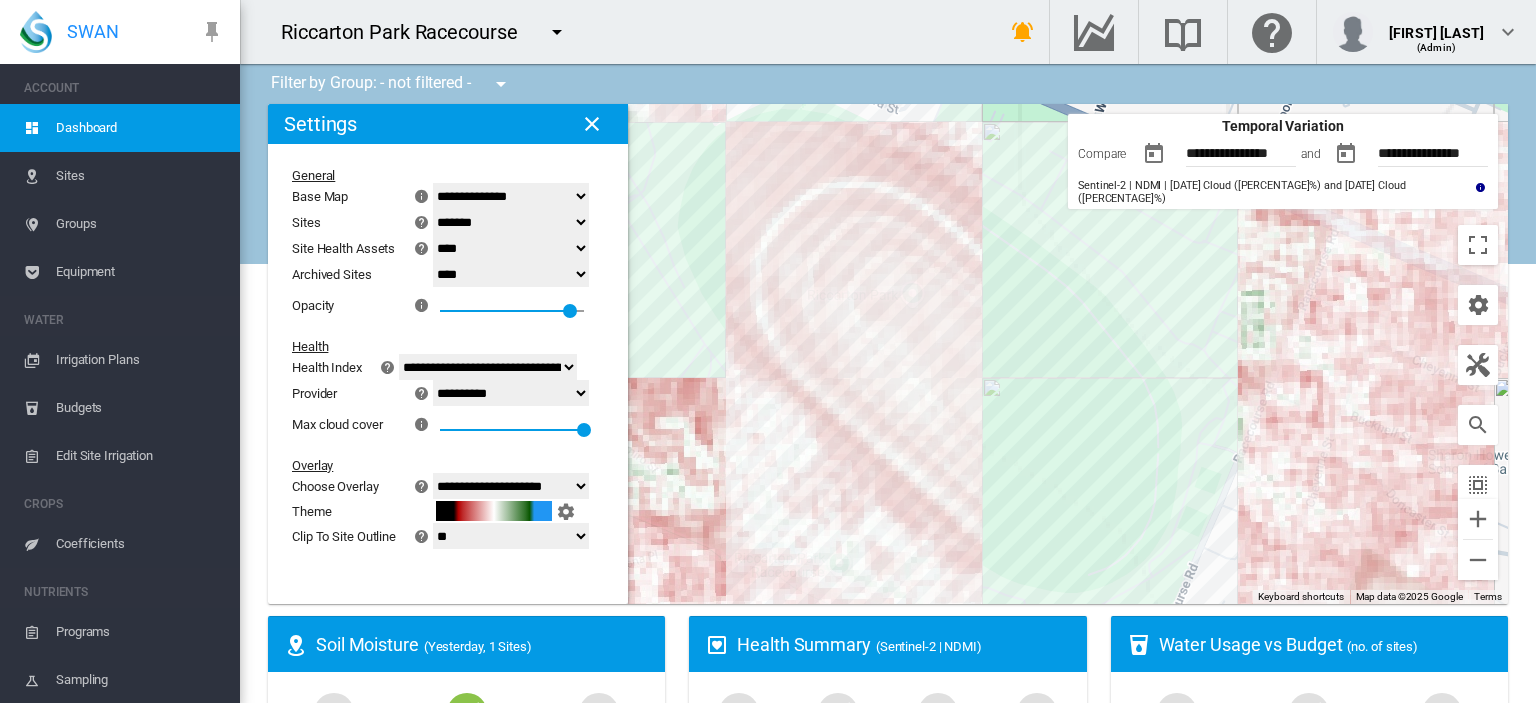click on "**********" 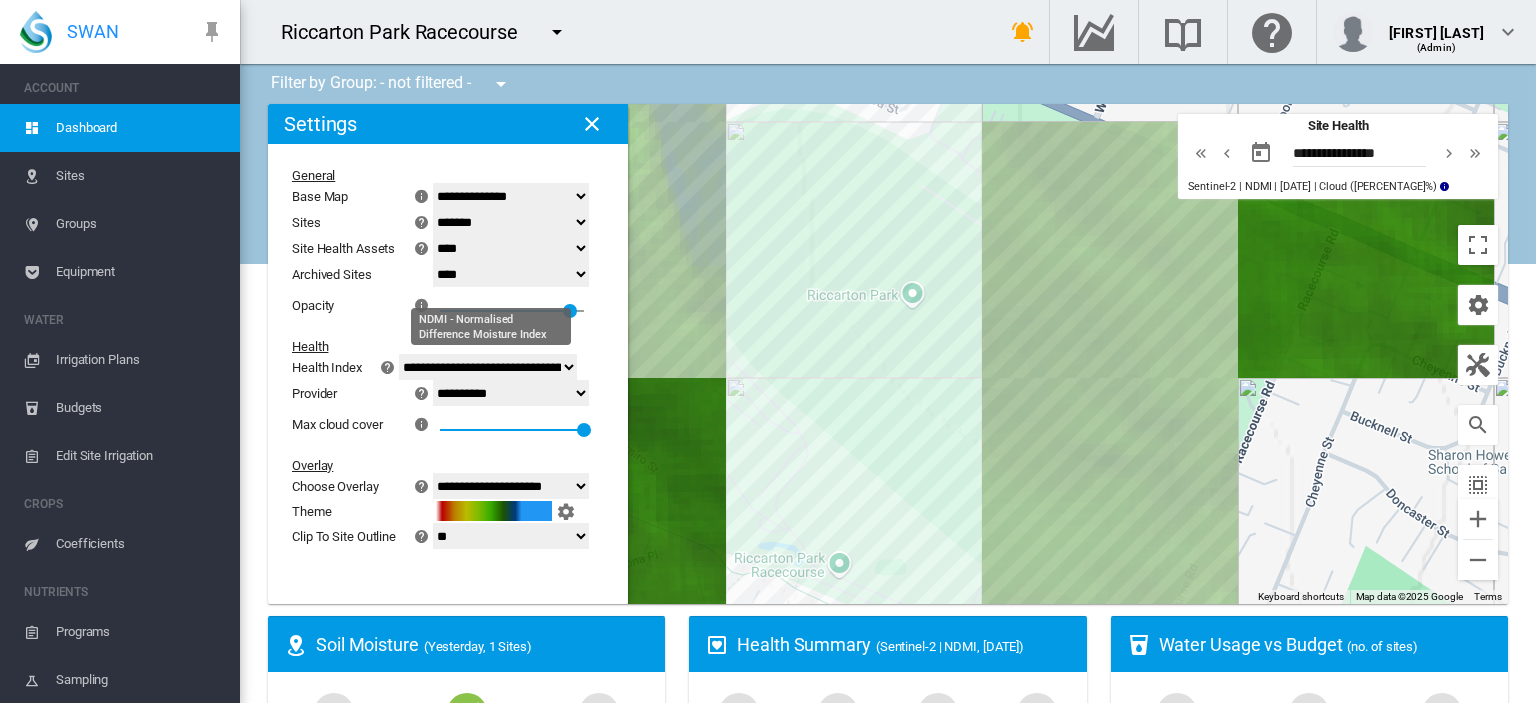 click on "**********" 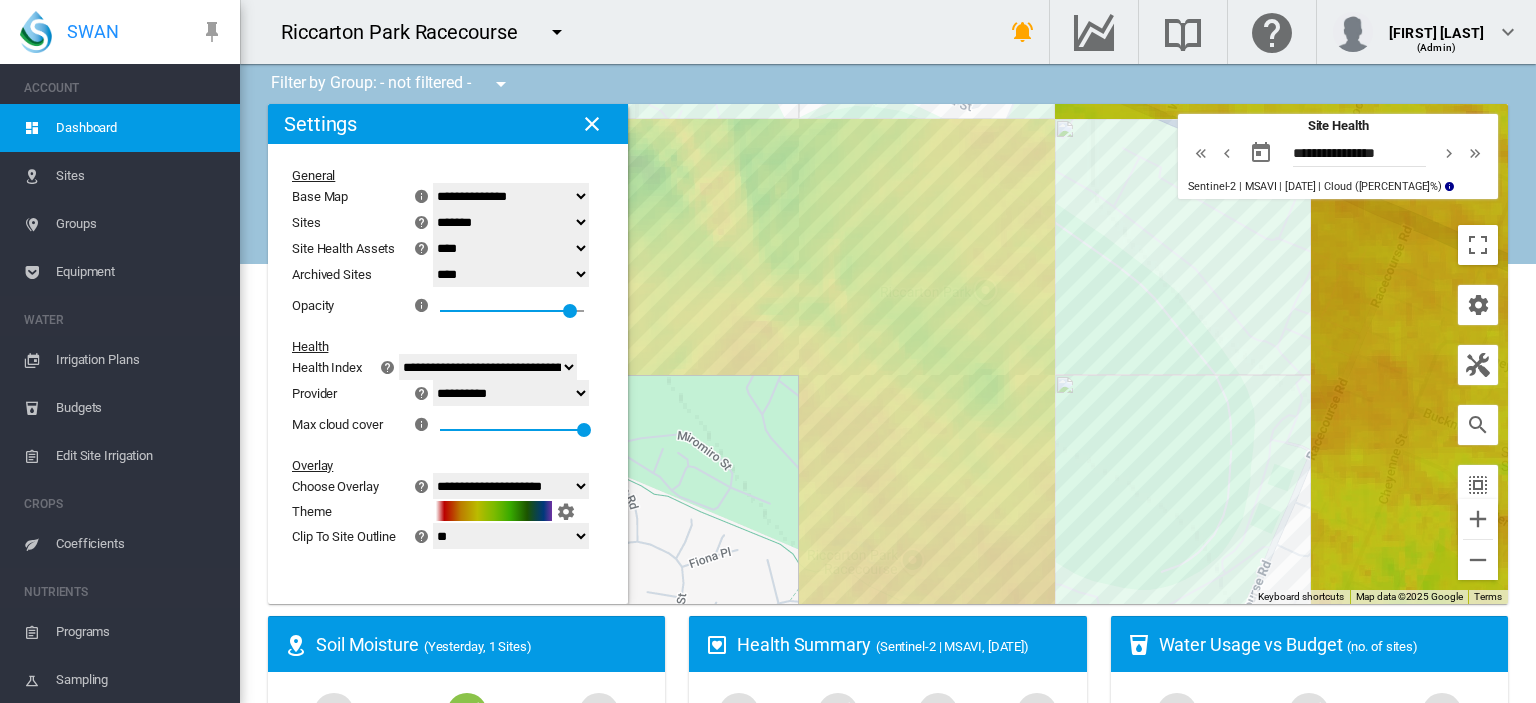 drag, startPoint x: 845, startPoint y: 224, endPoint x: 920, endPoint y: 224, distance: 75 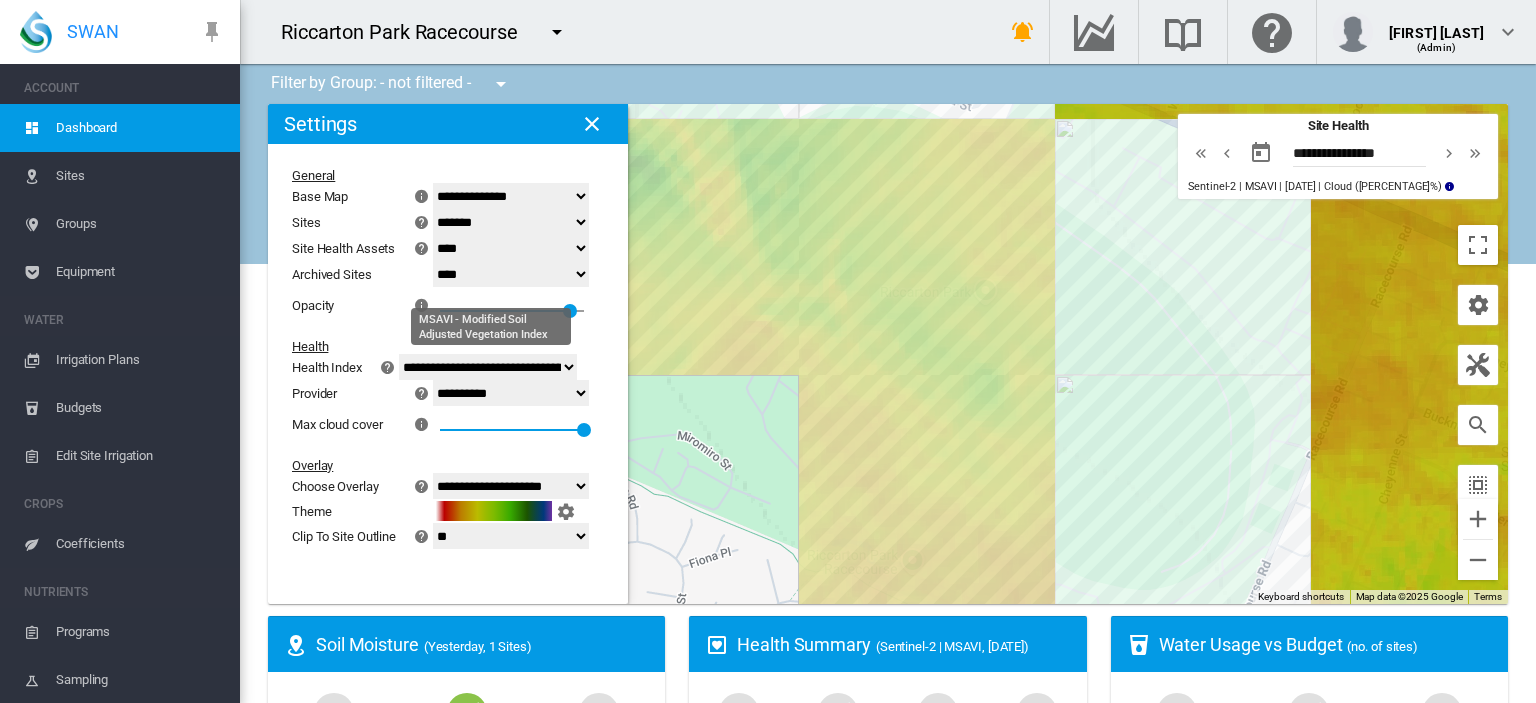 click on "**********" 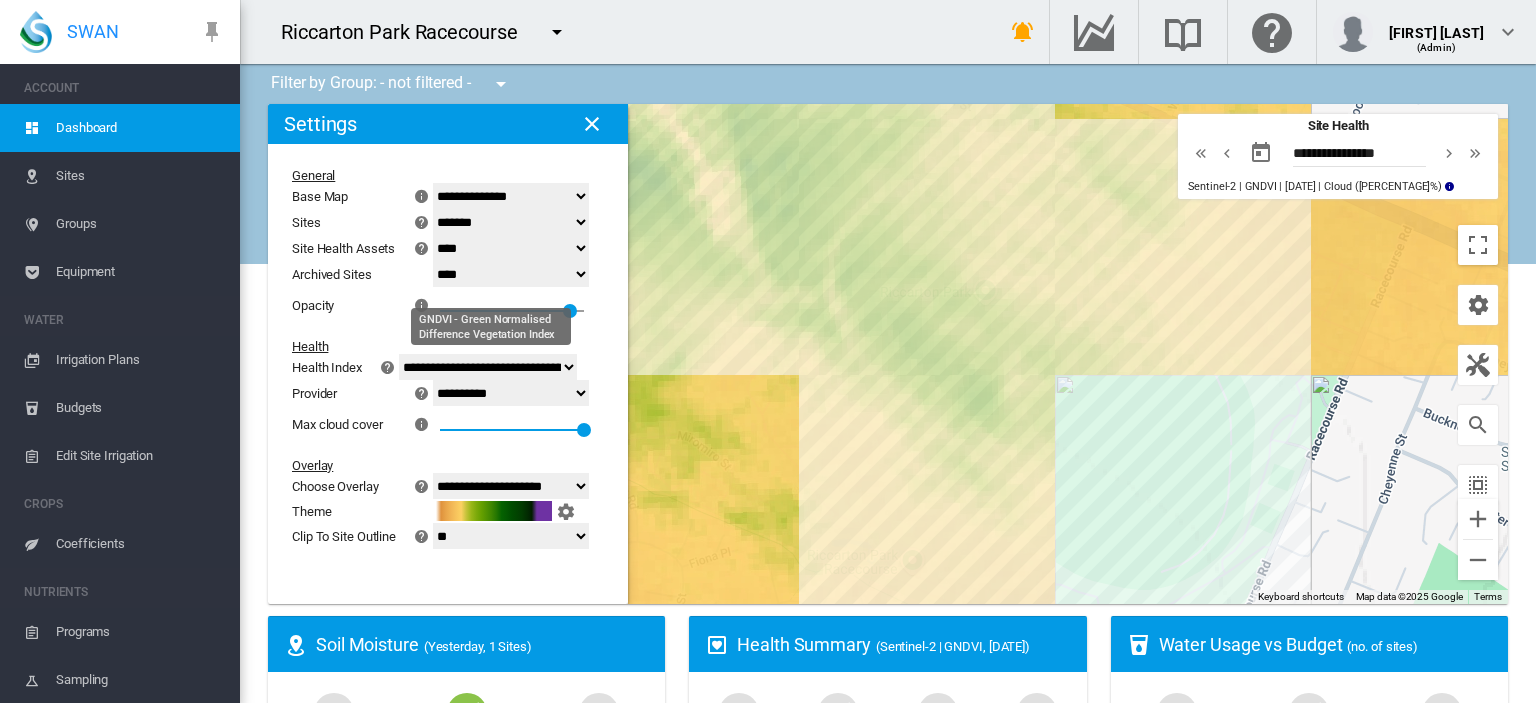 click on "**********" 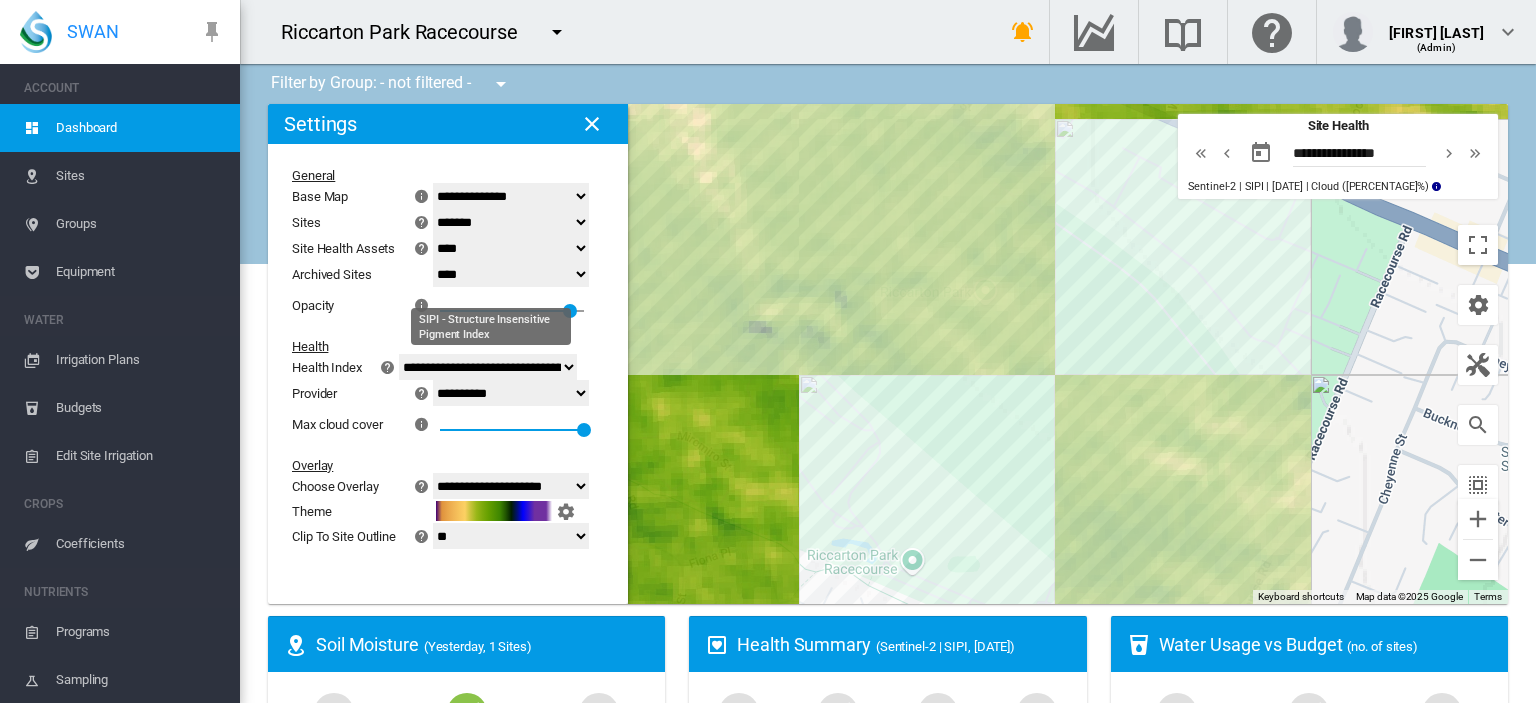 click on "**********" 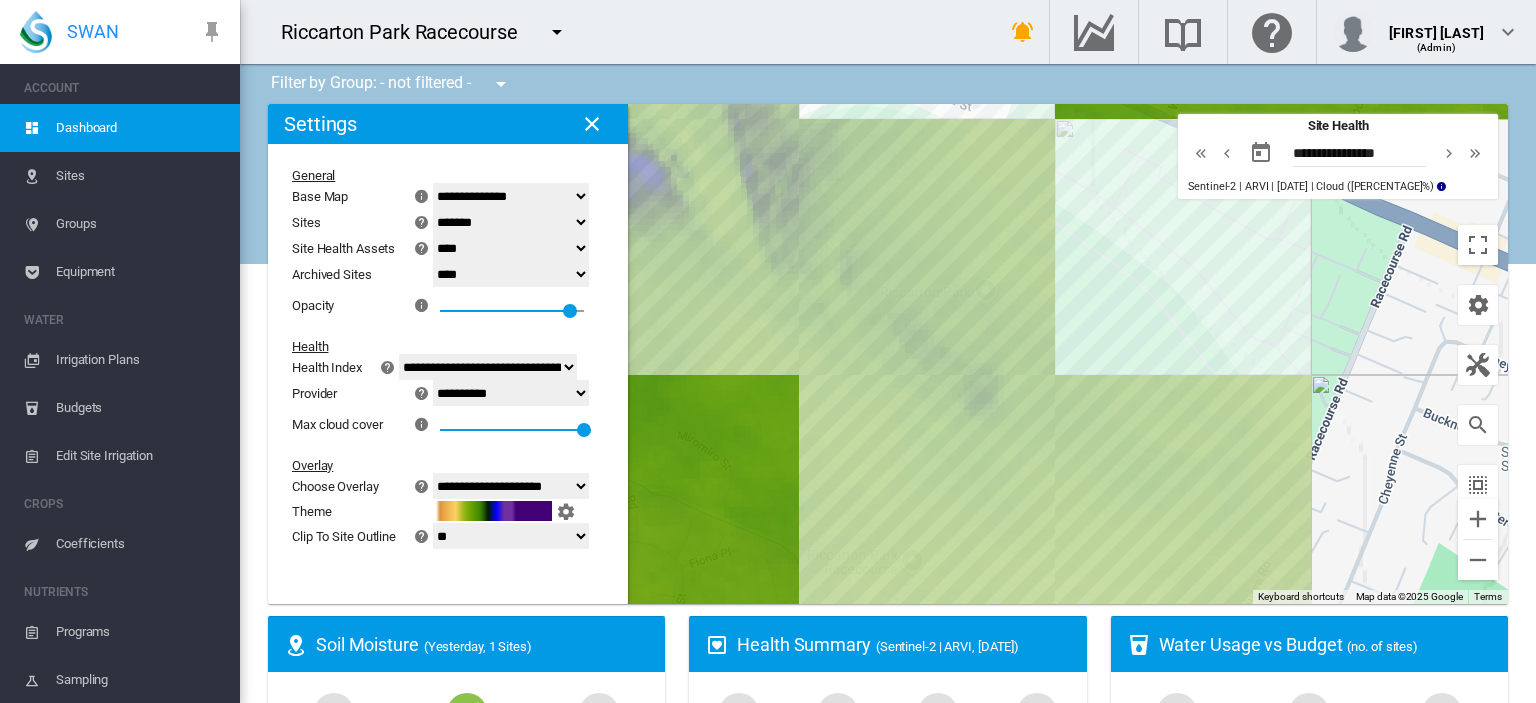 click on "***
**" 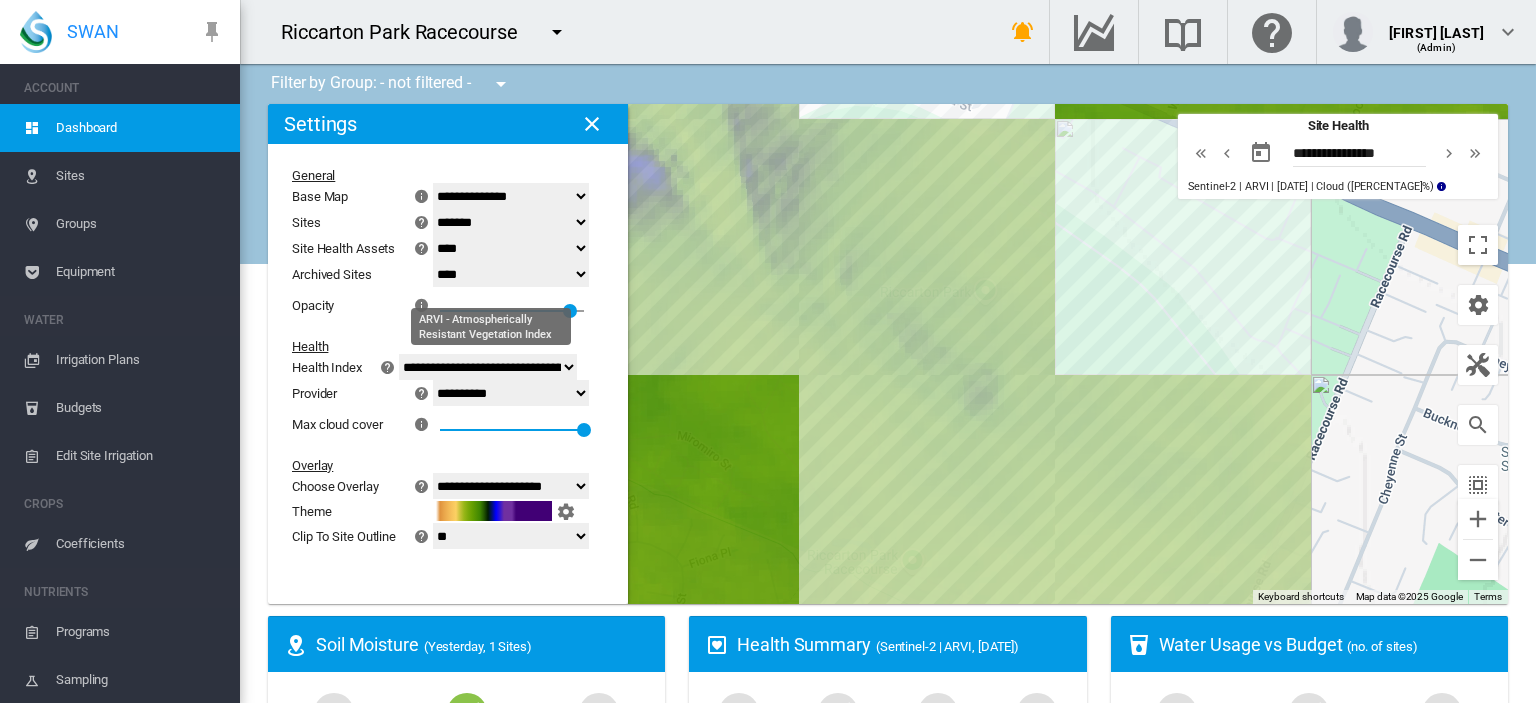 click on "**********" 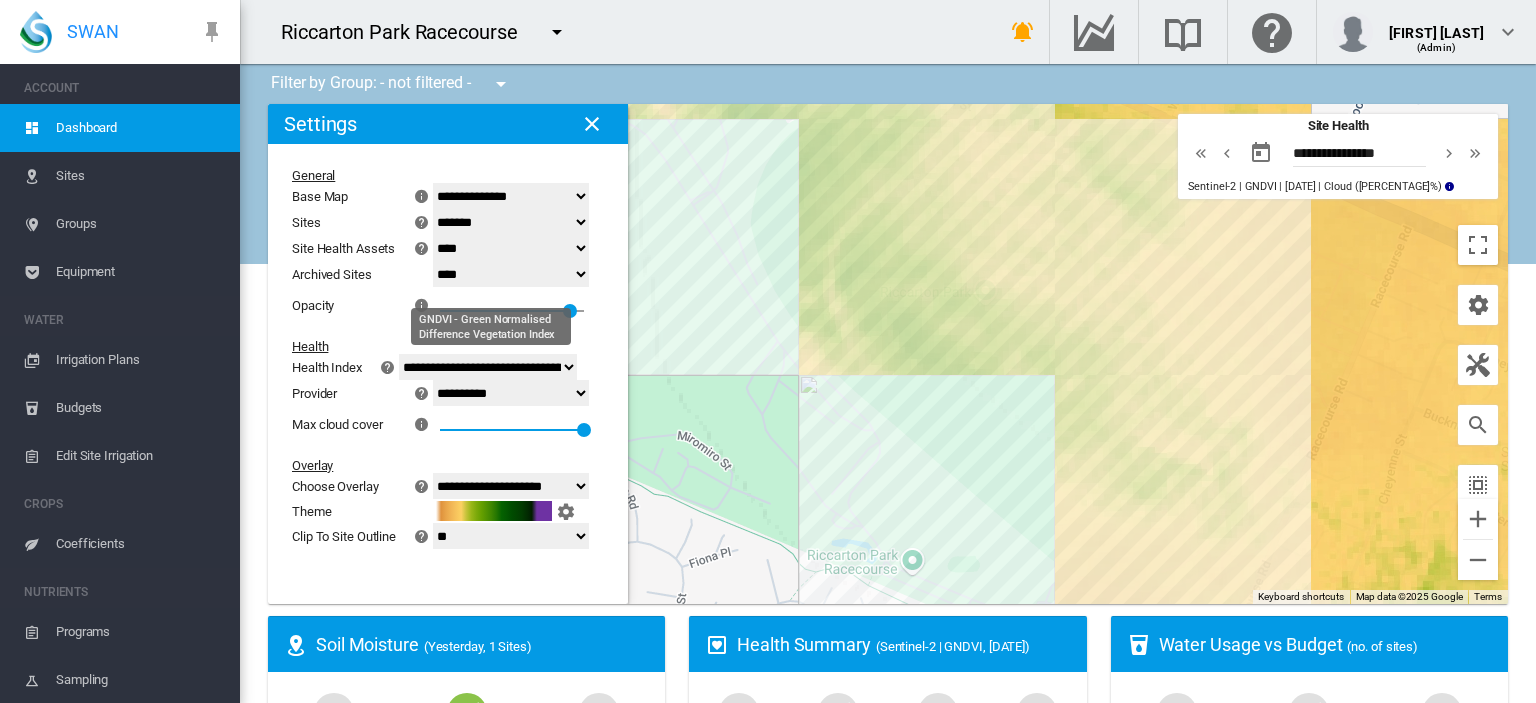 click on "**********" 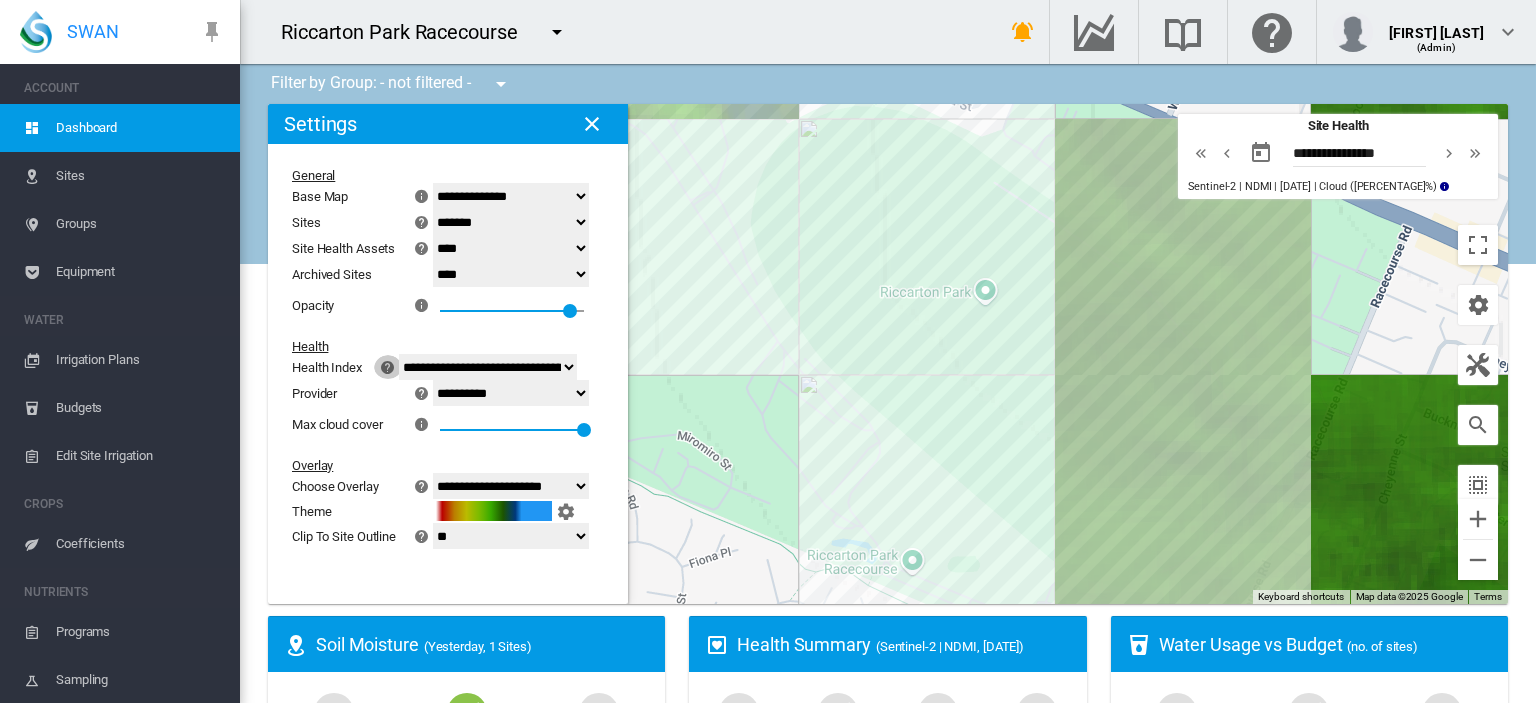 click 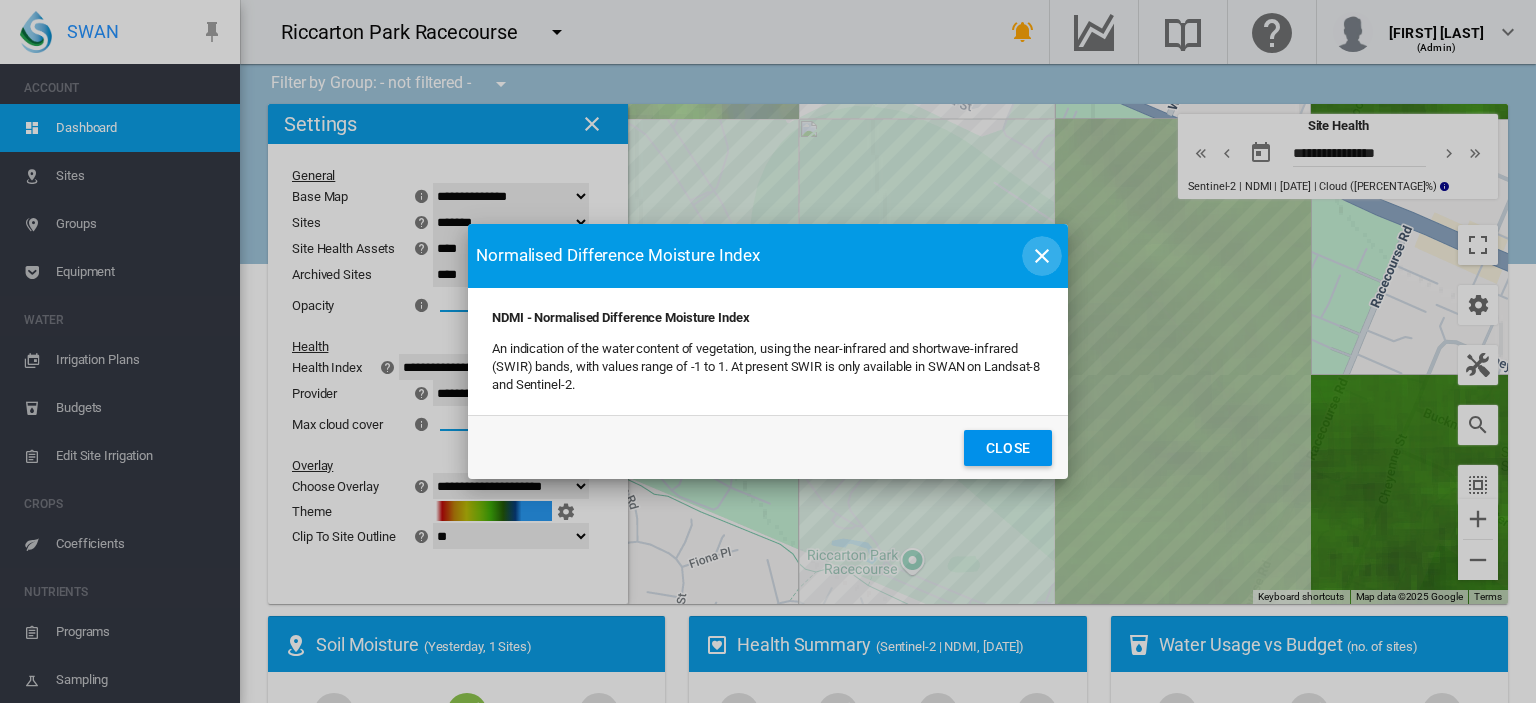 click at bounding box center [1042, 256] 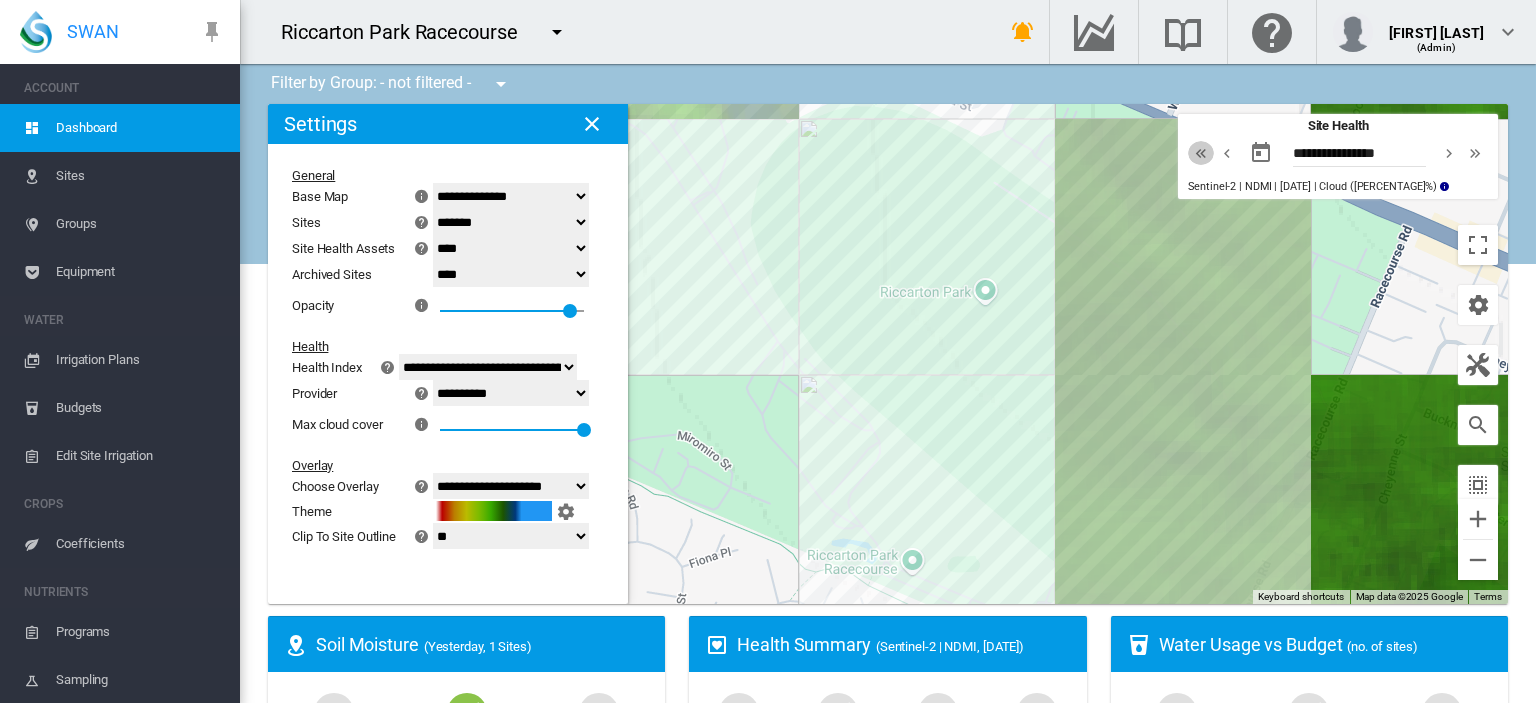 click at bounding box center (1201, 153) 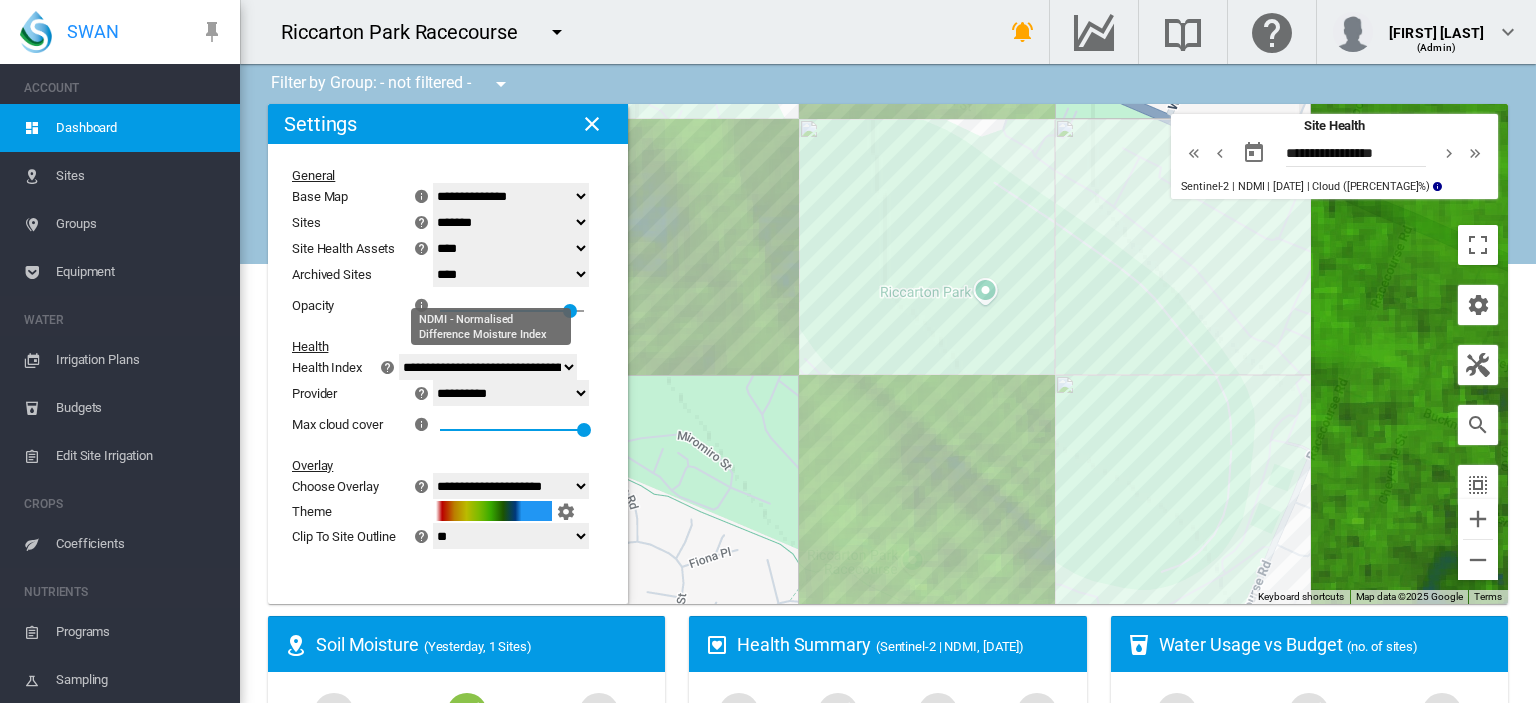 click on "**********" 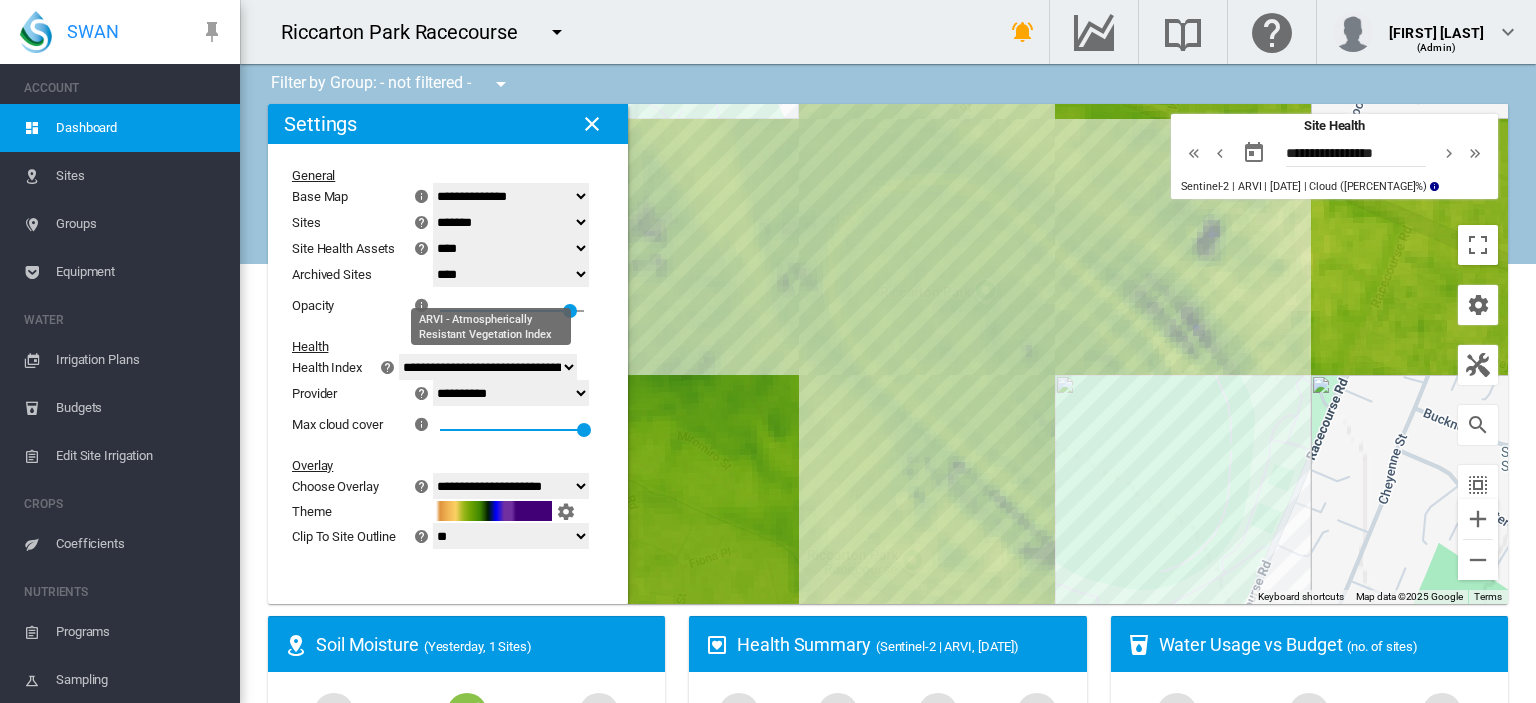 click on "**********" 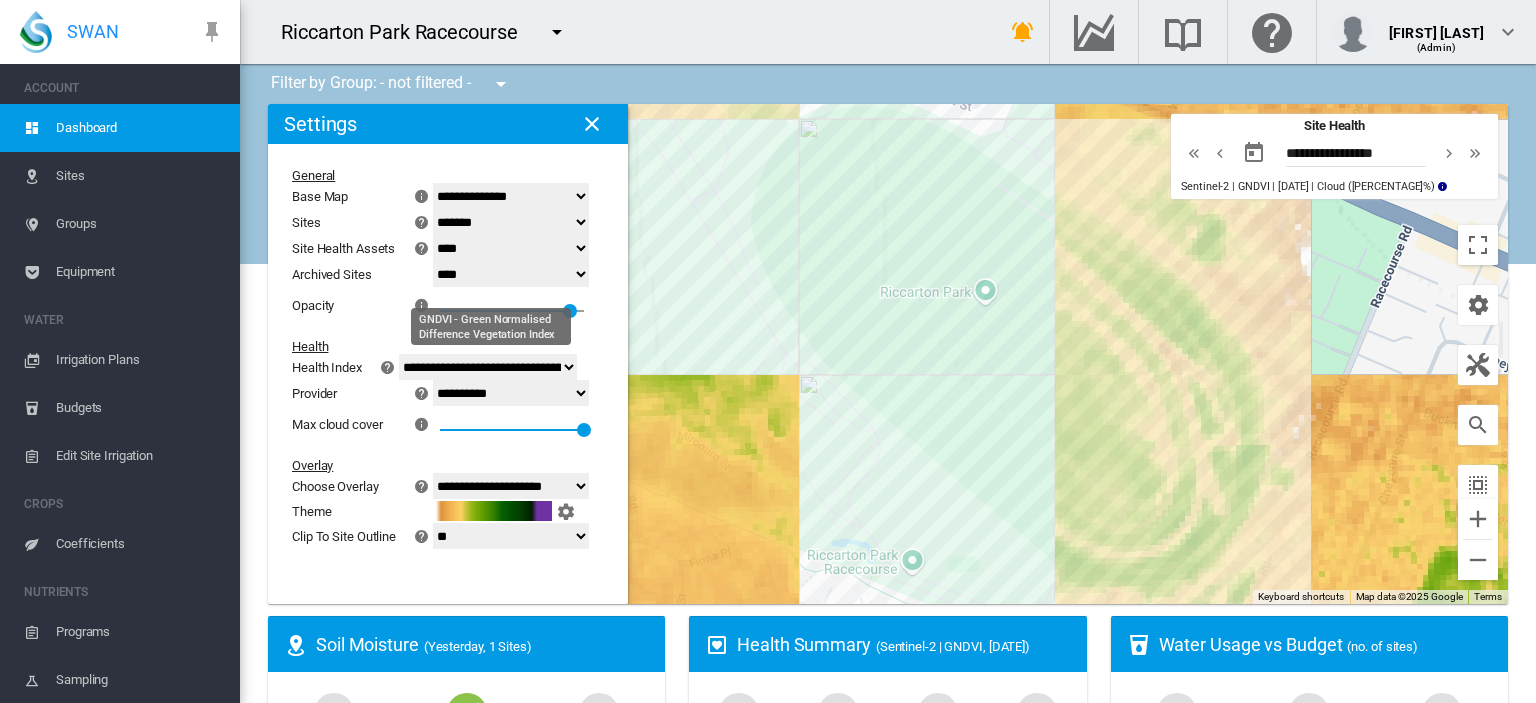 click on "**********" 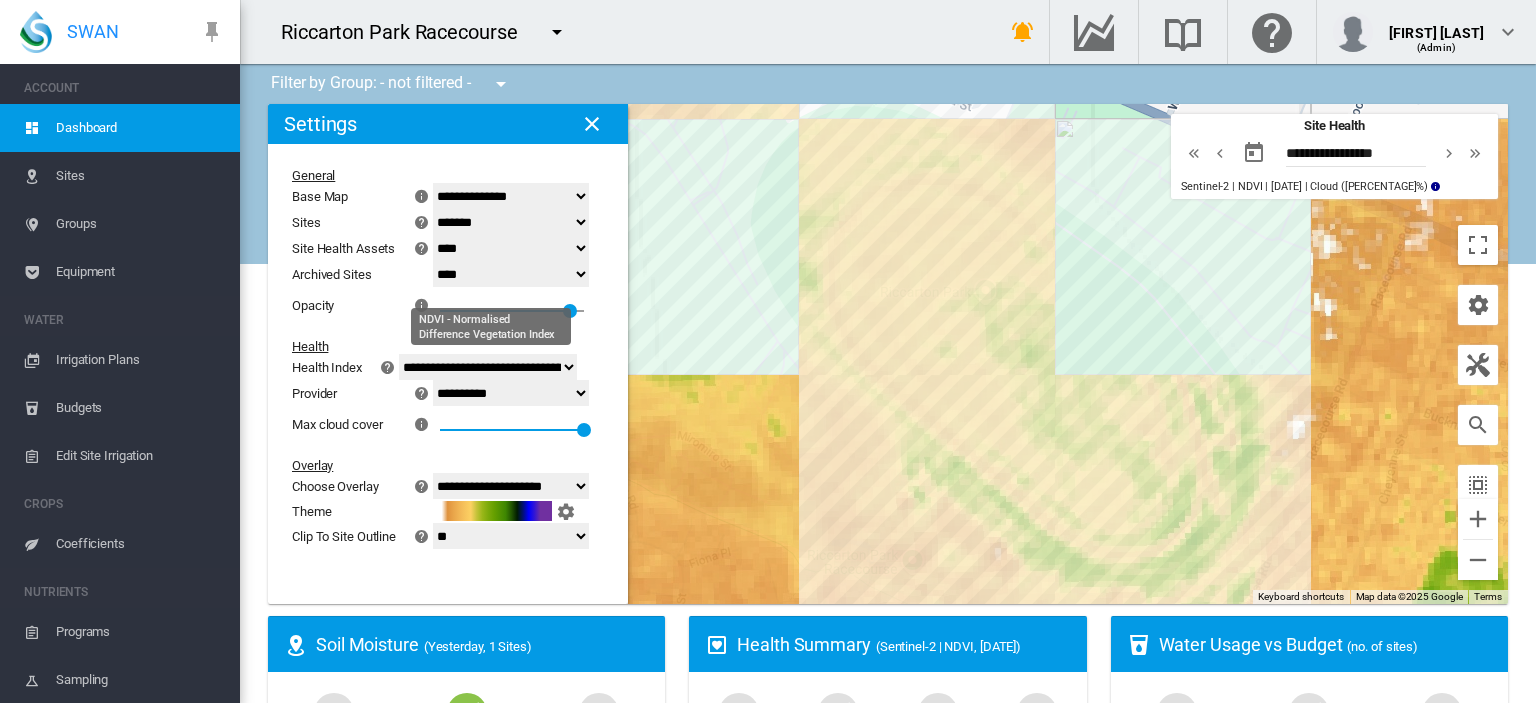 click on "**********" 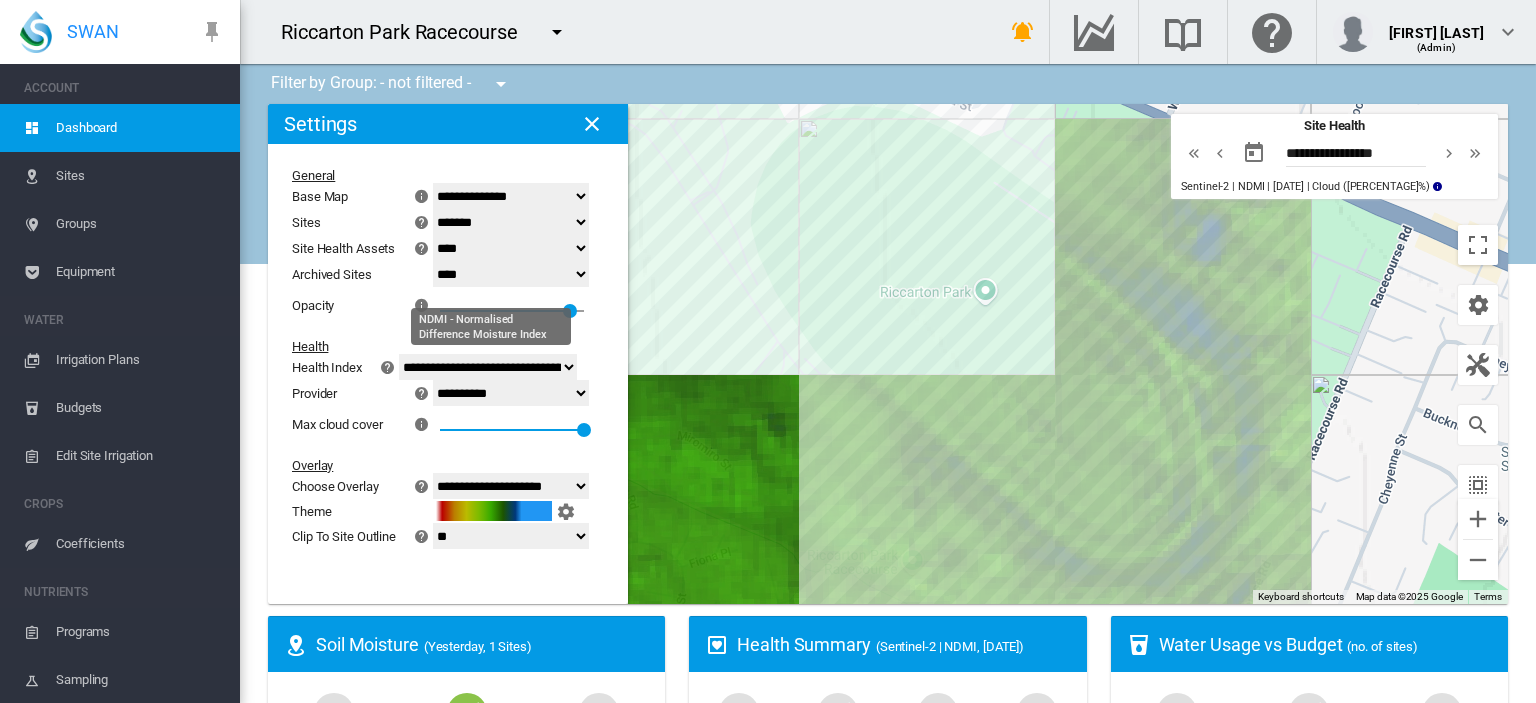 click on "**********" 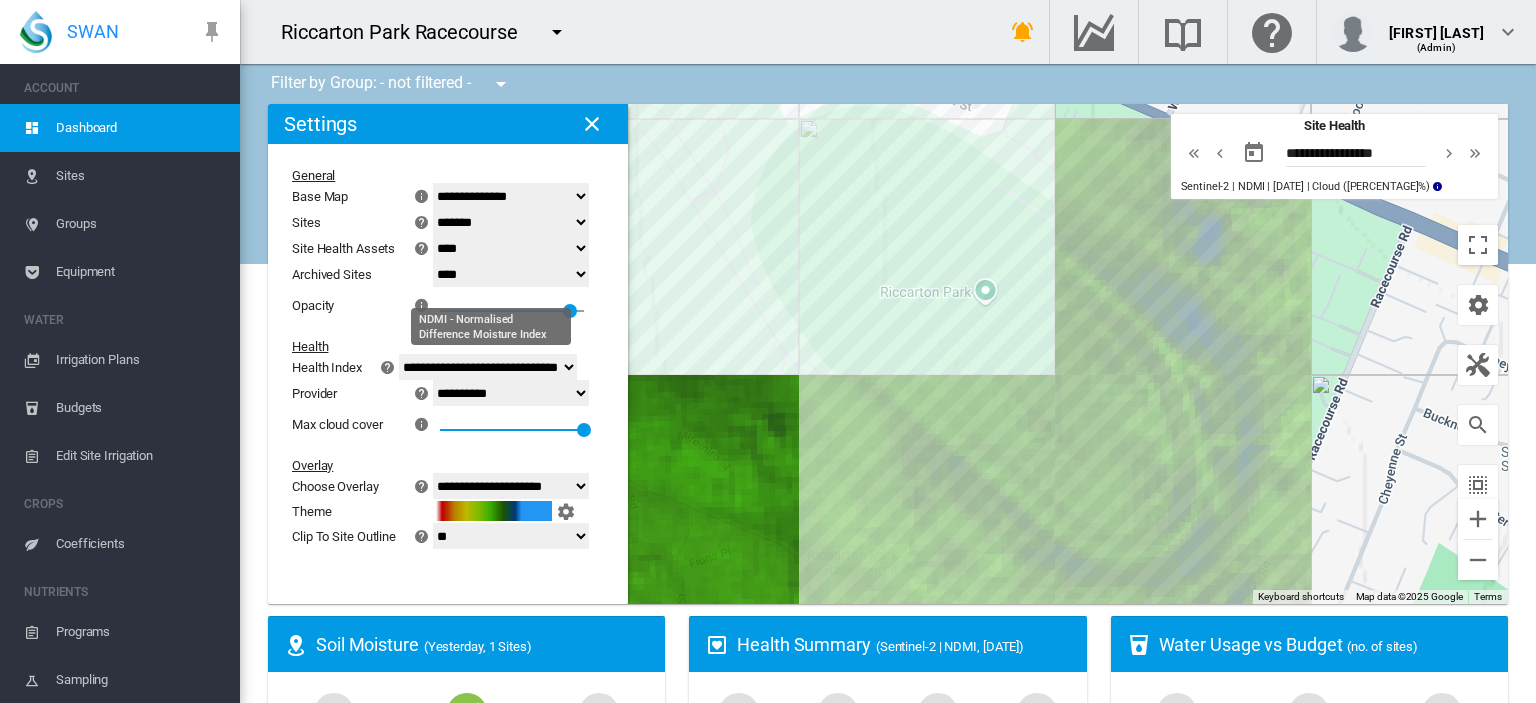 click on "**********" 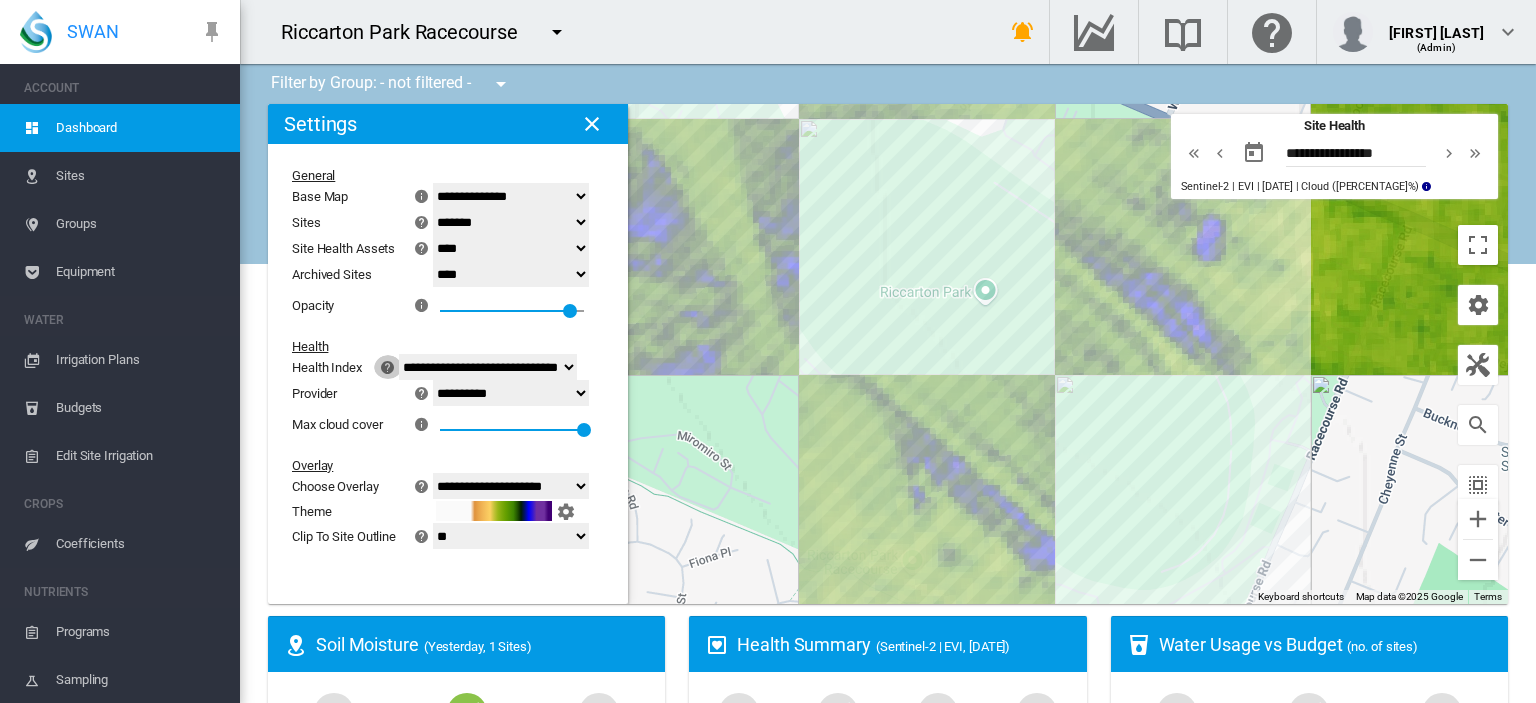 click 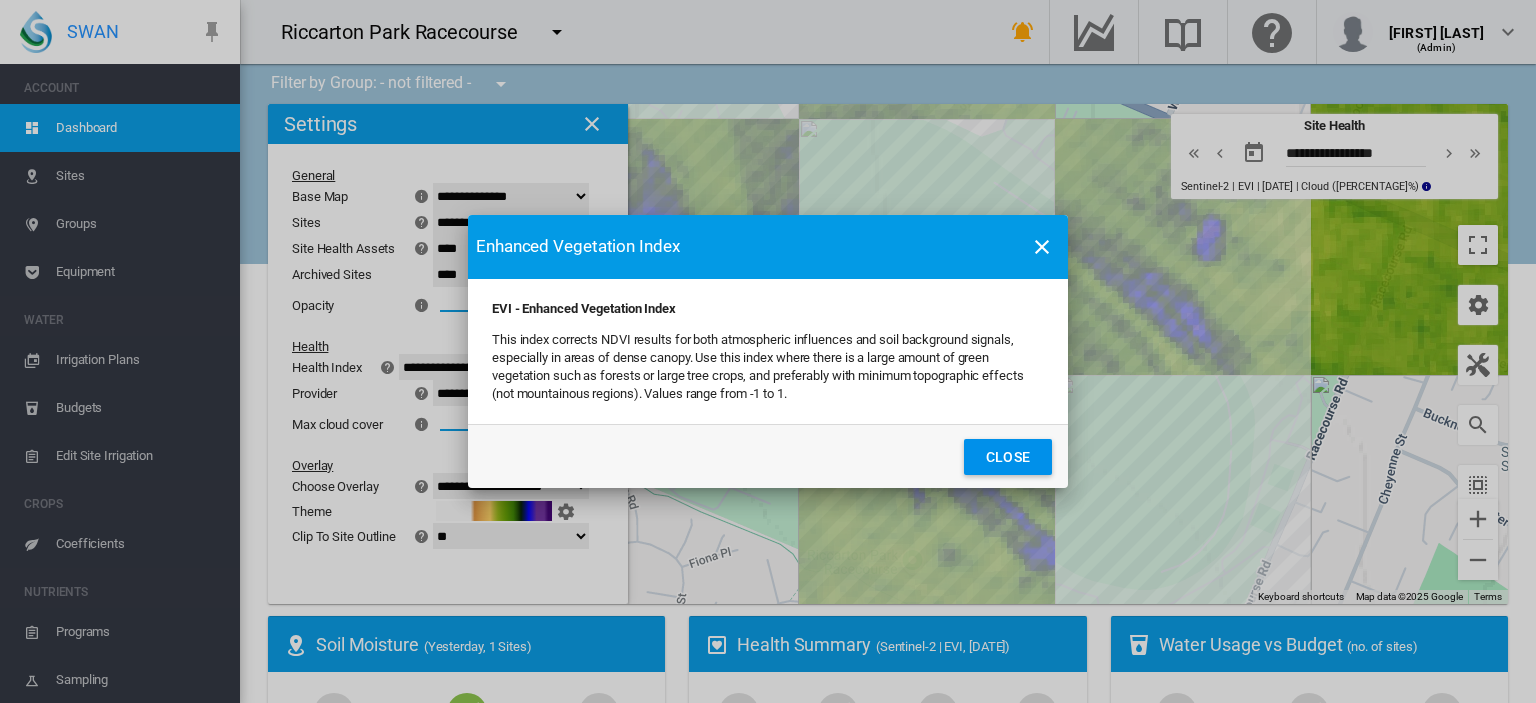 click on "Close" 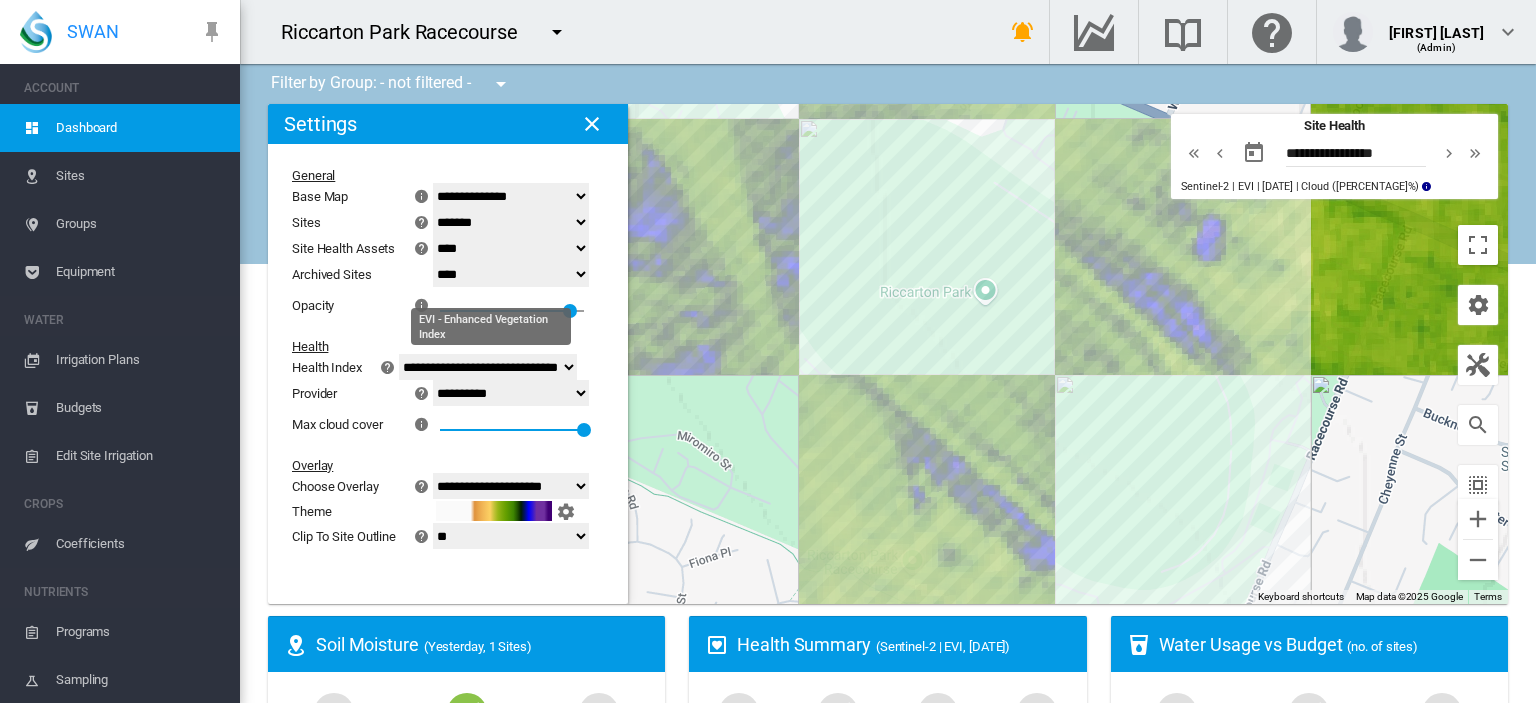 click on "**********" 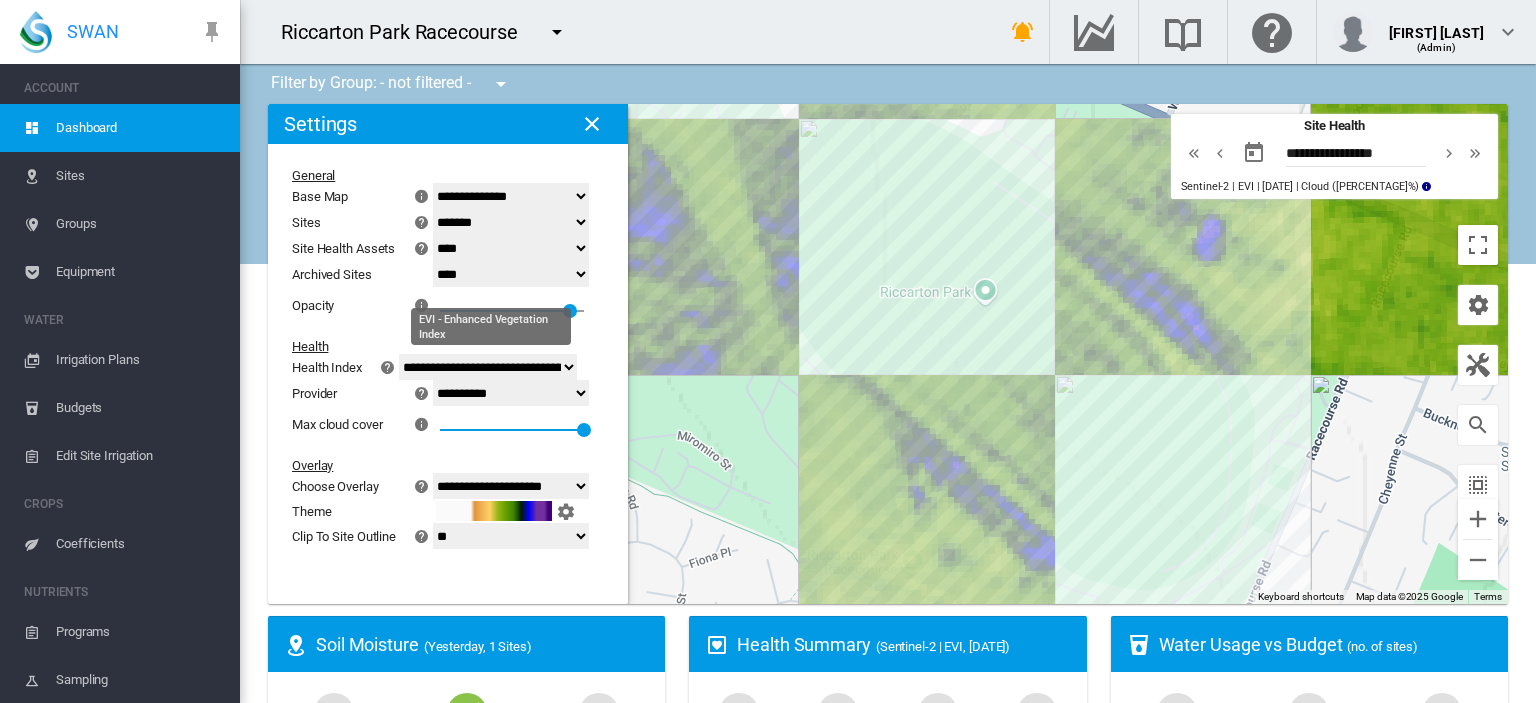 click on "**********" 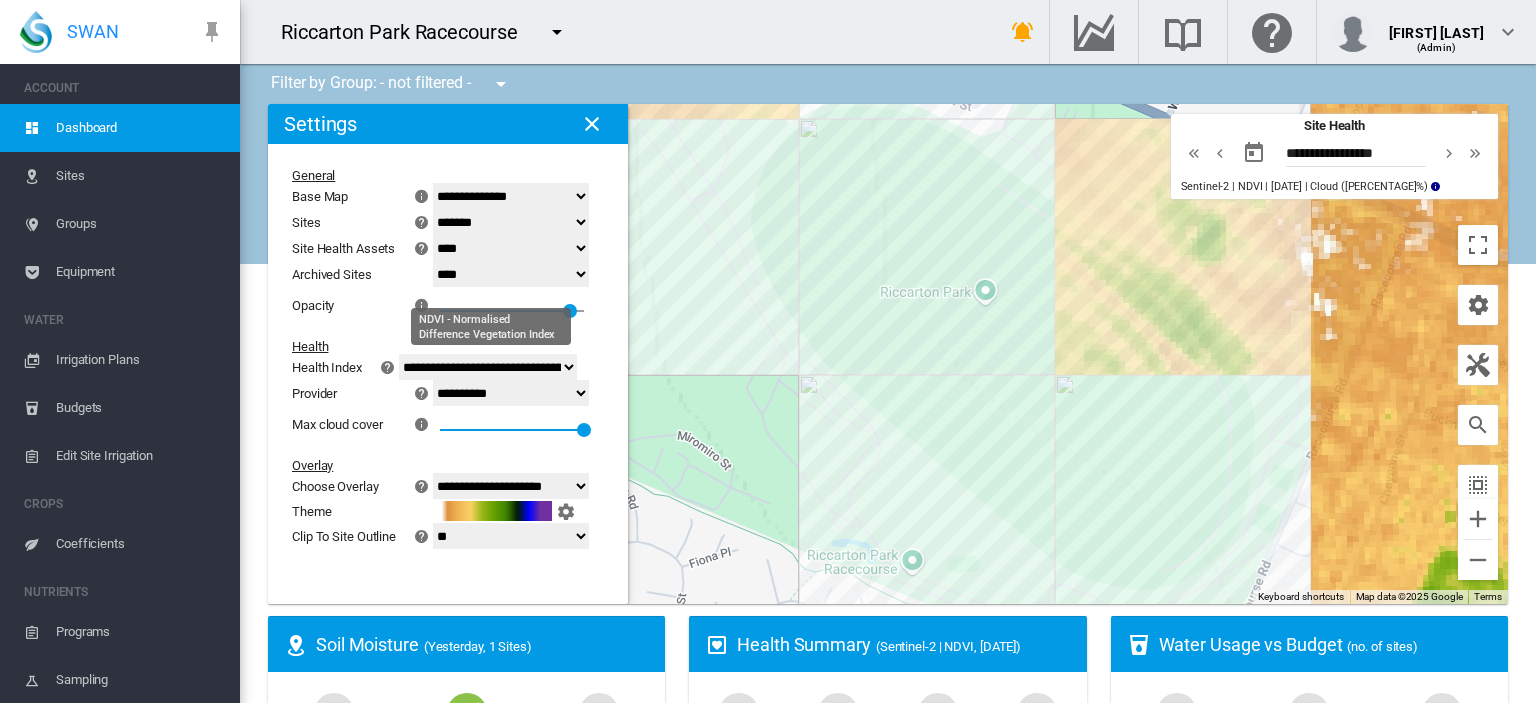 click on "**********" 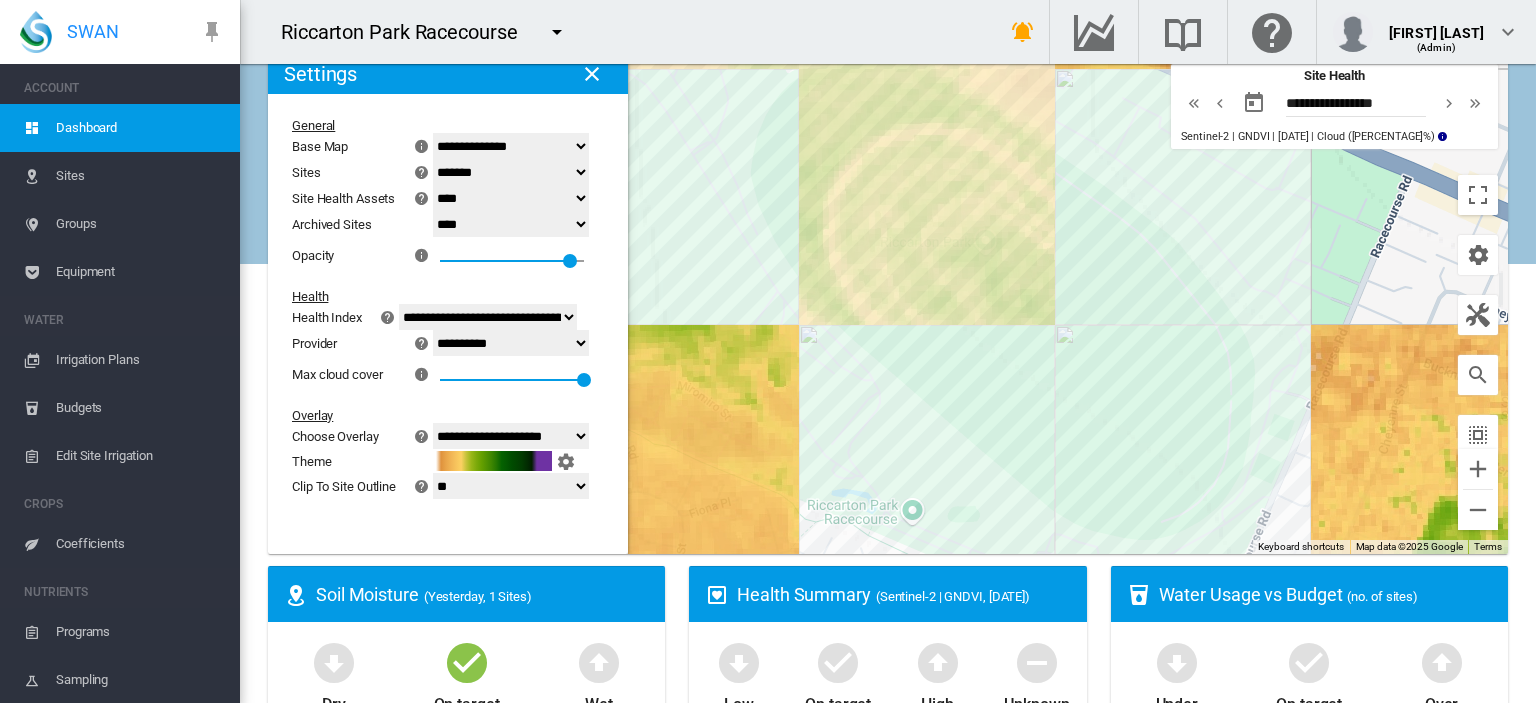 scroll, scrollTop: 0, scrollLeft: 0, axis: both 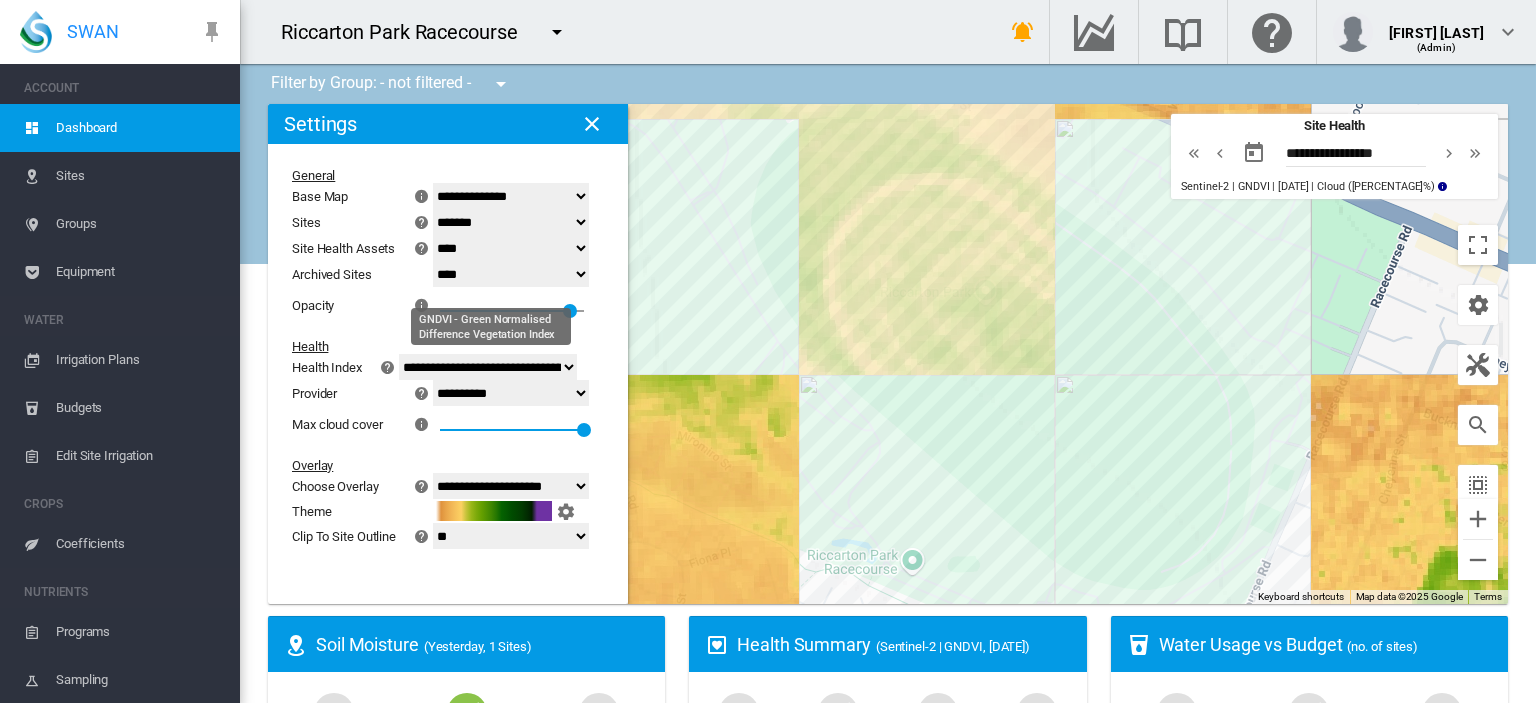 click on "**********" 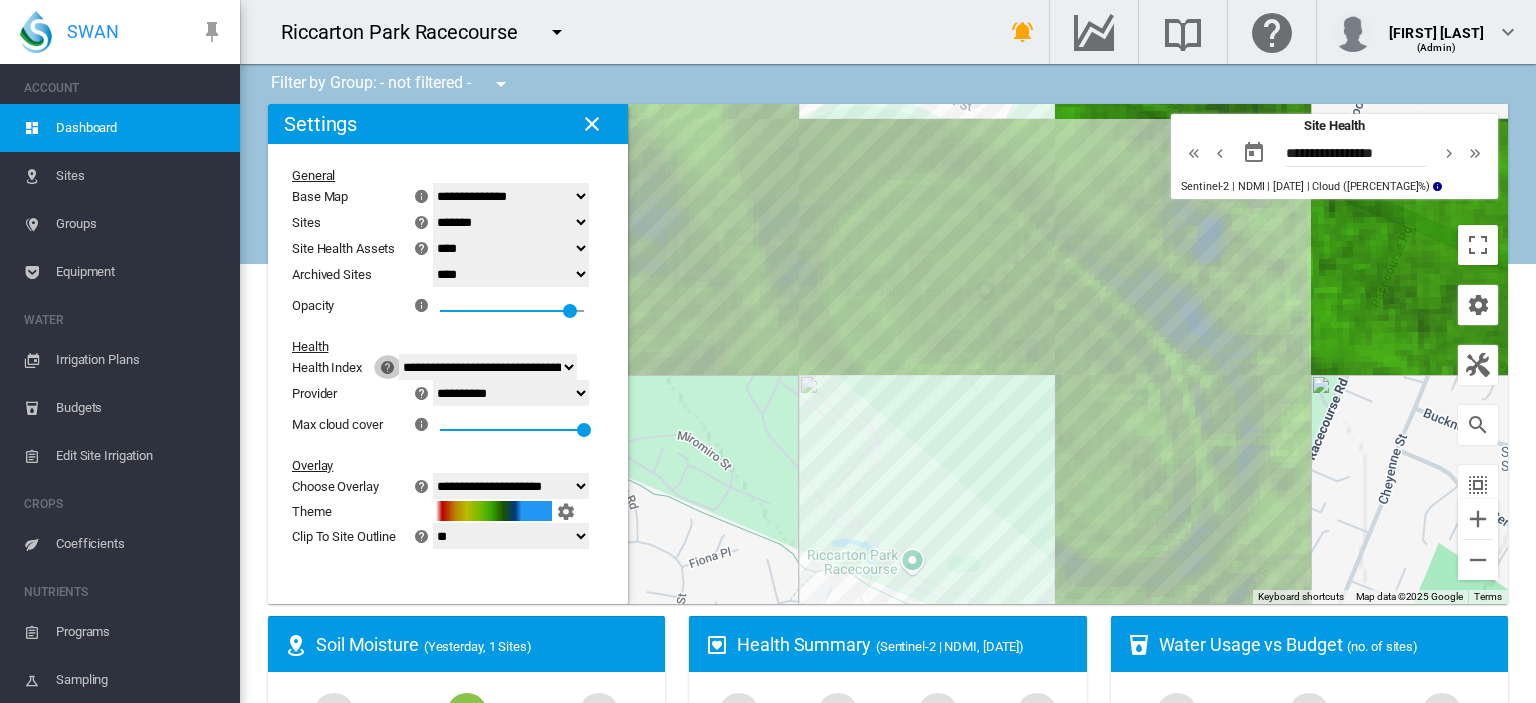 click 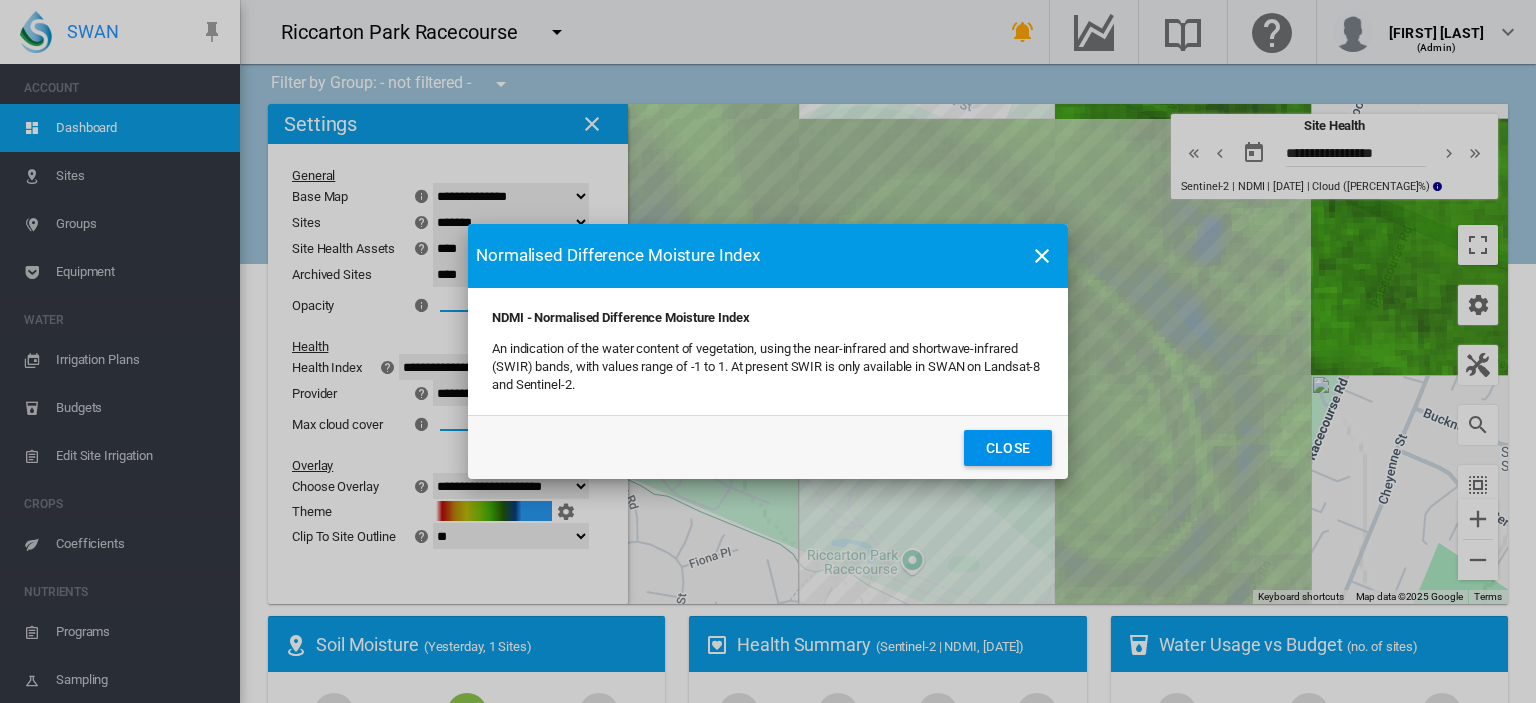 click on "Normalised Difference Moisture Index
NDMI - Normalised Difference Moisture Index
An indication of the water content of vegetation, using the near-infrared and shortwave-infrared (SWIR) bands, with values range of -1 to 1. At present SWIR is only available in SWAN on Landsat-8 and Sentinel-2.
Close" at bounding box center [768, 351] 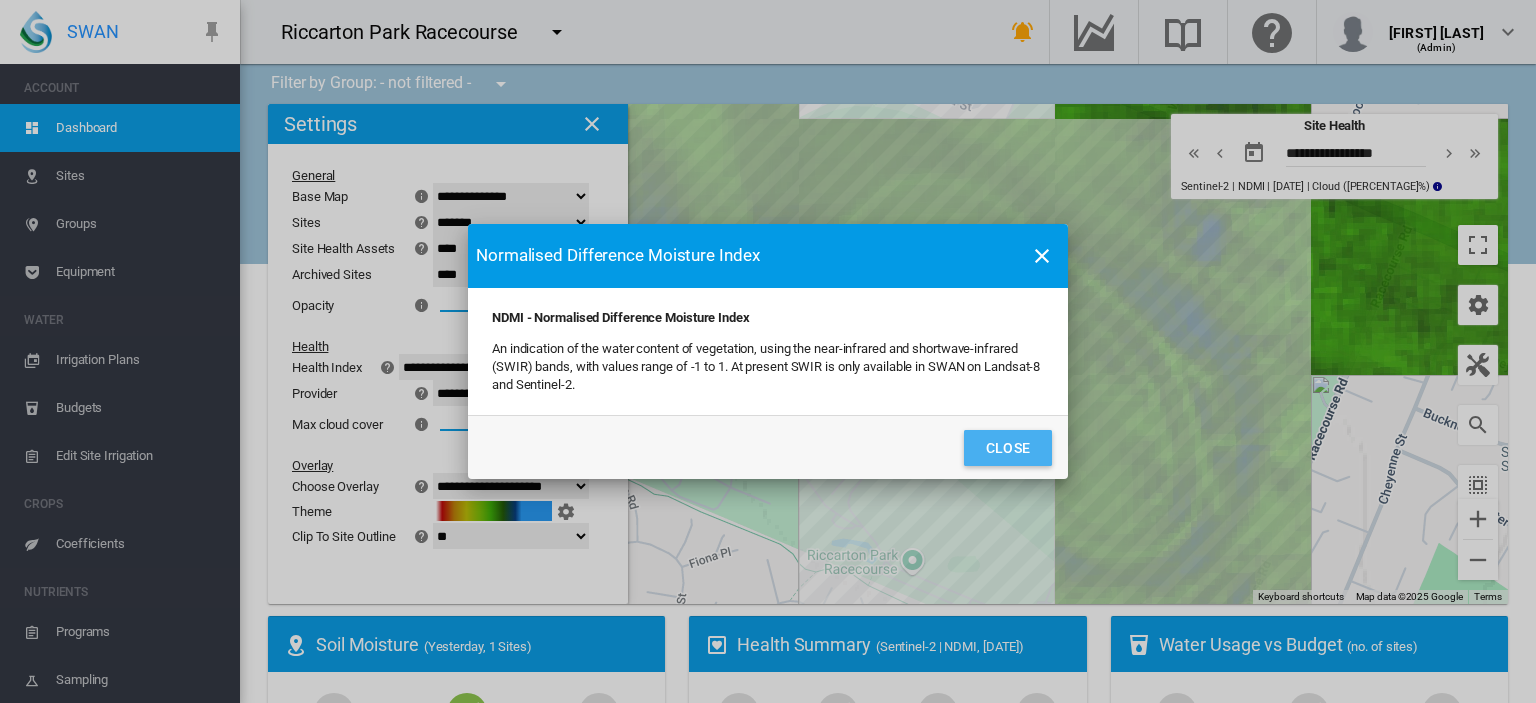 click on "Close" 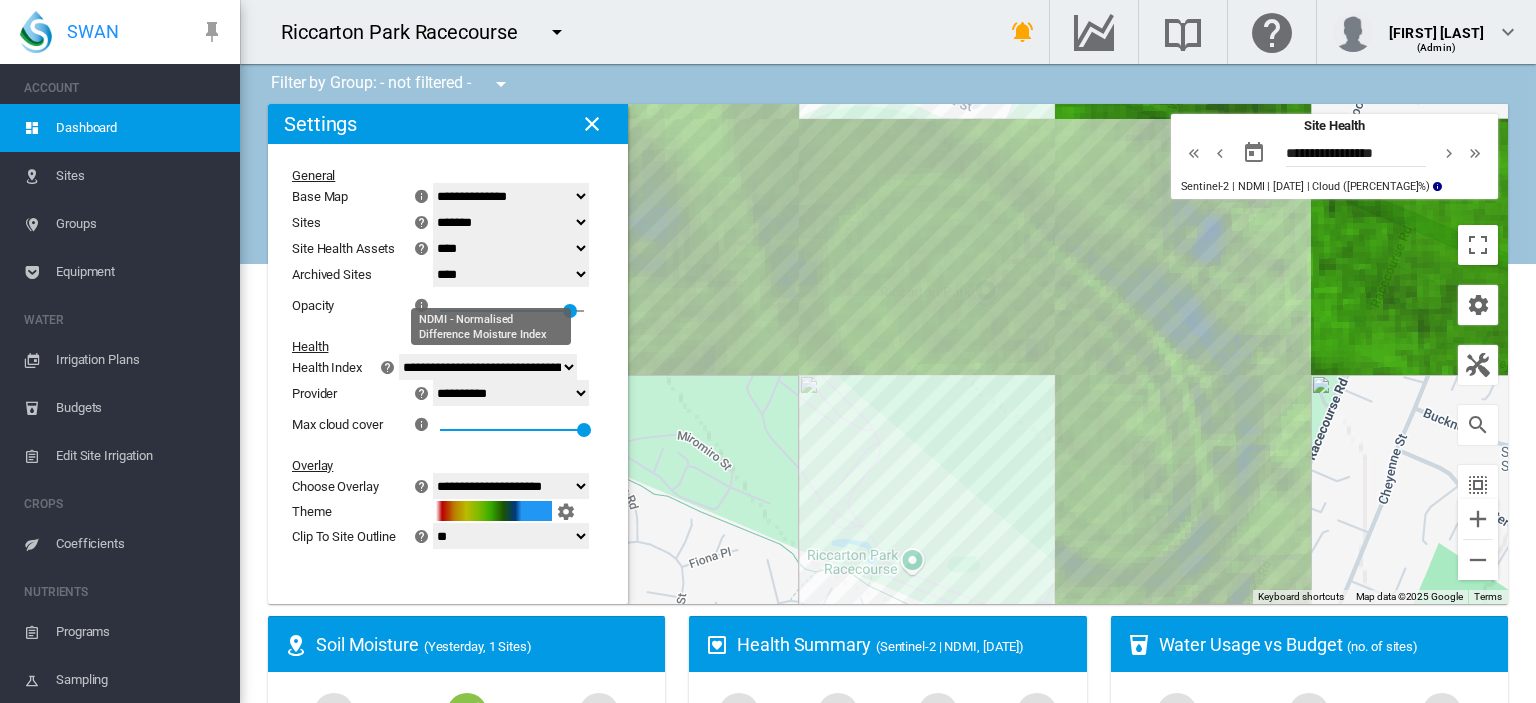 click on "**********" 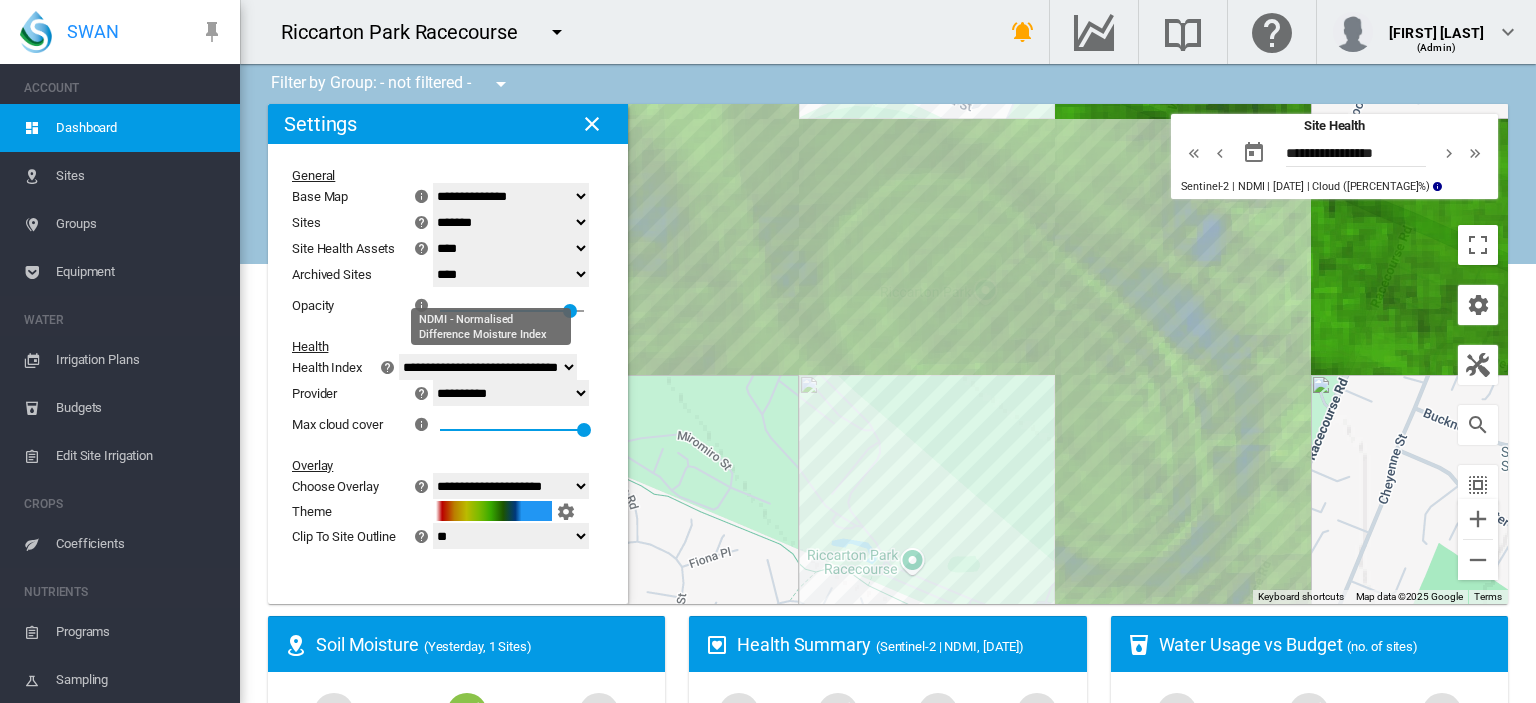 click on "**********" 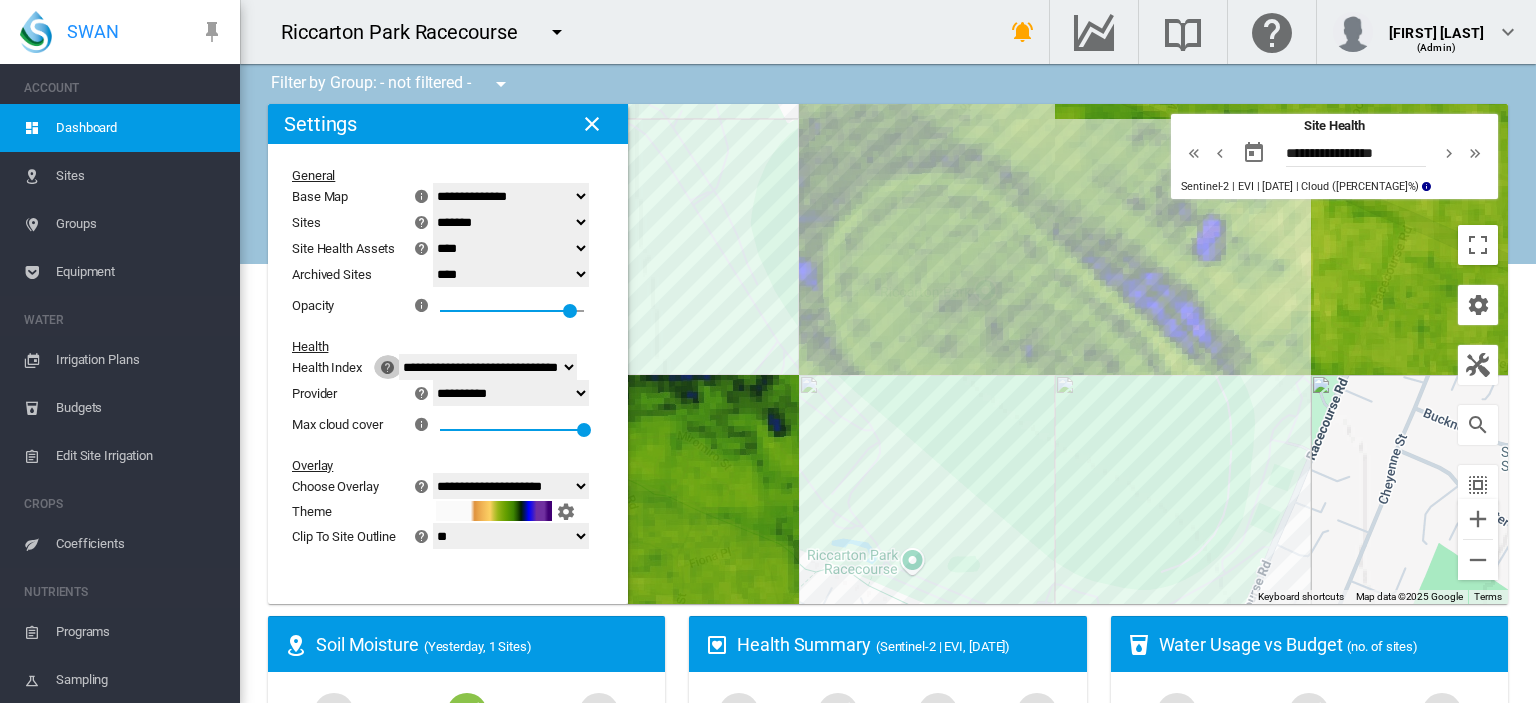 click 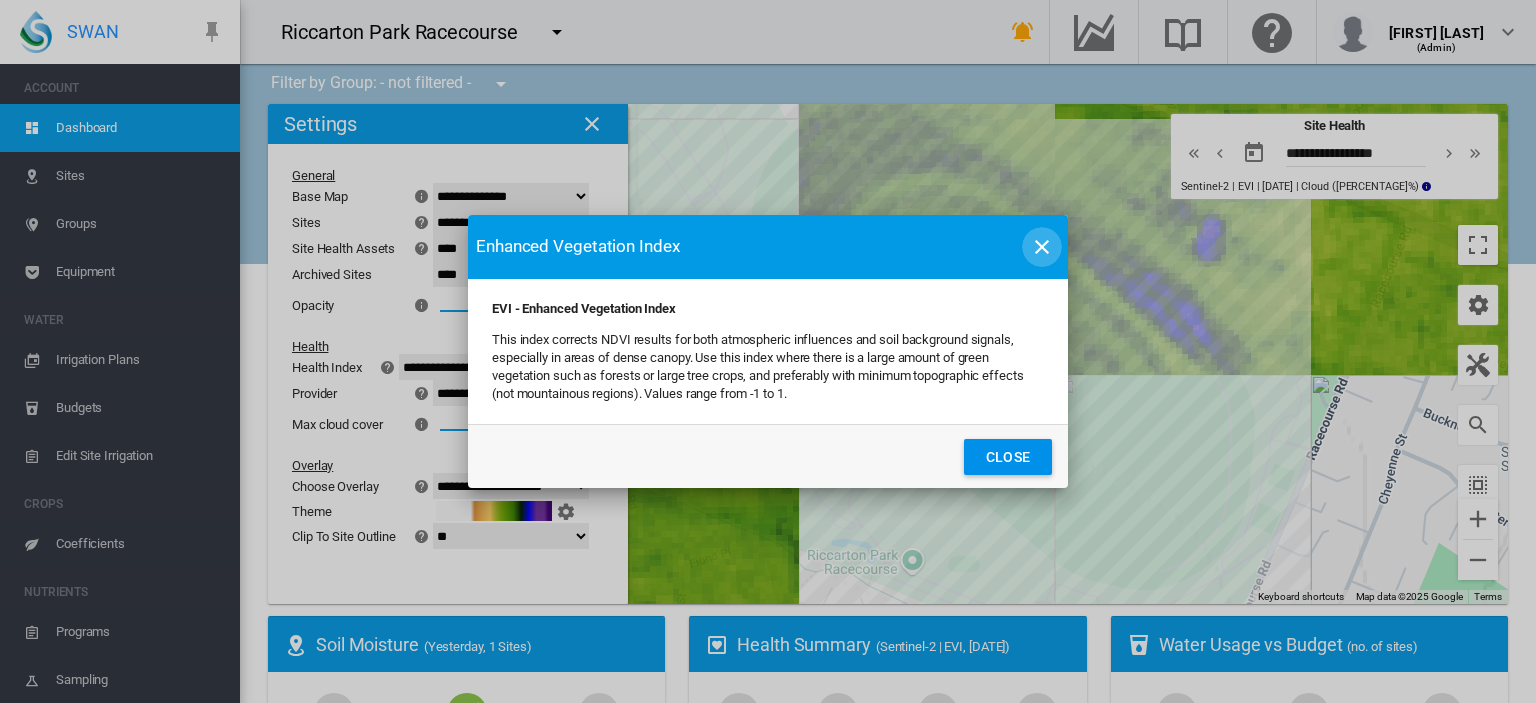click at bounding box center [1042, 247] 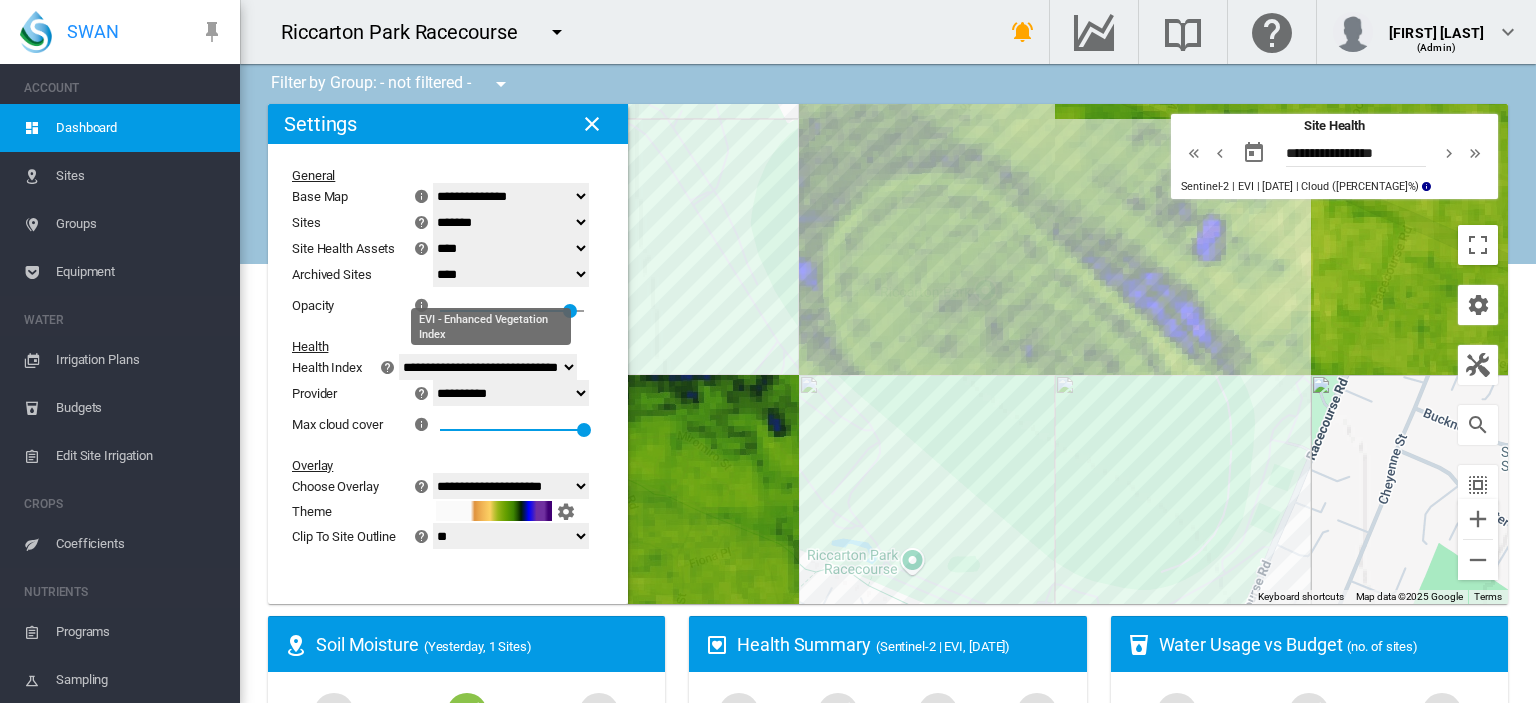 click on "**********" 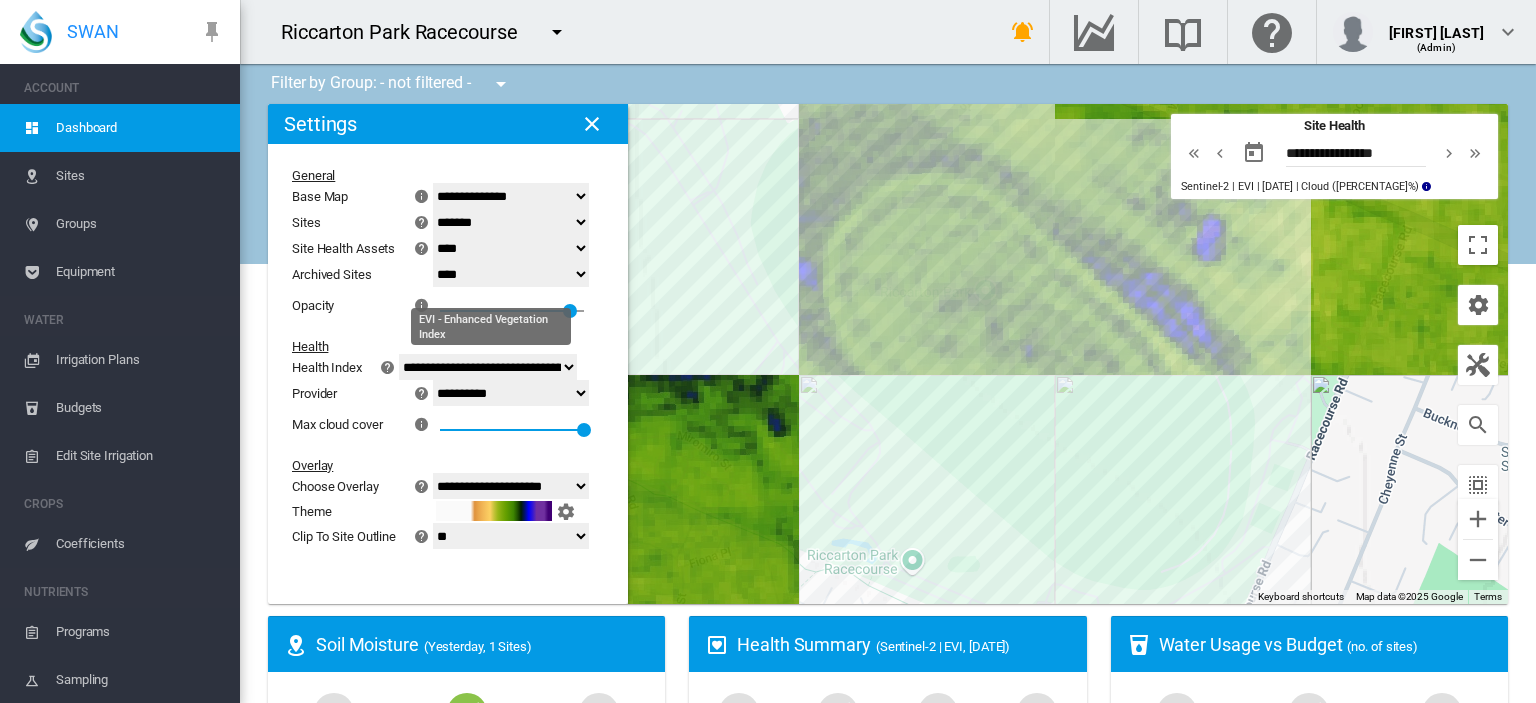 click on "**********" 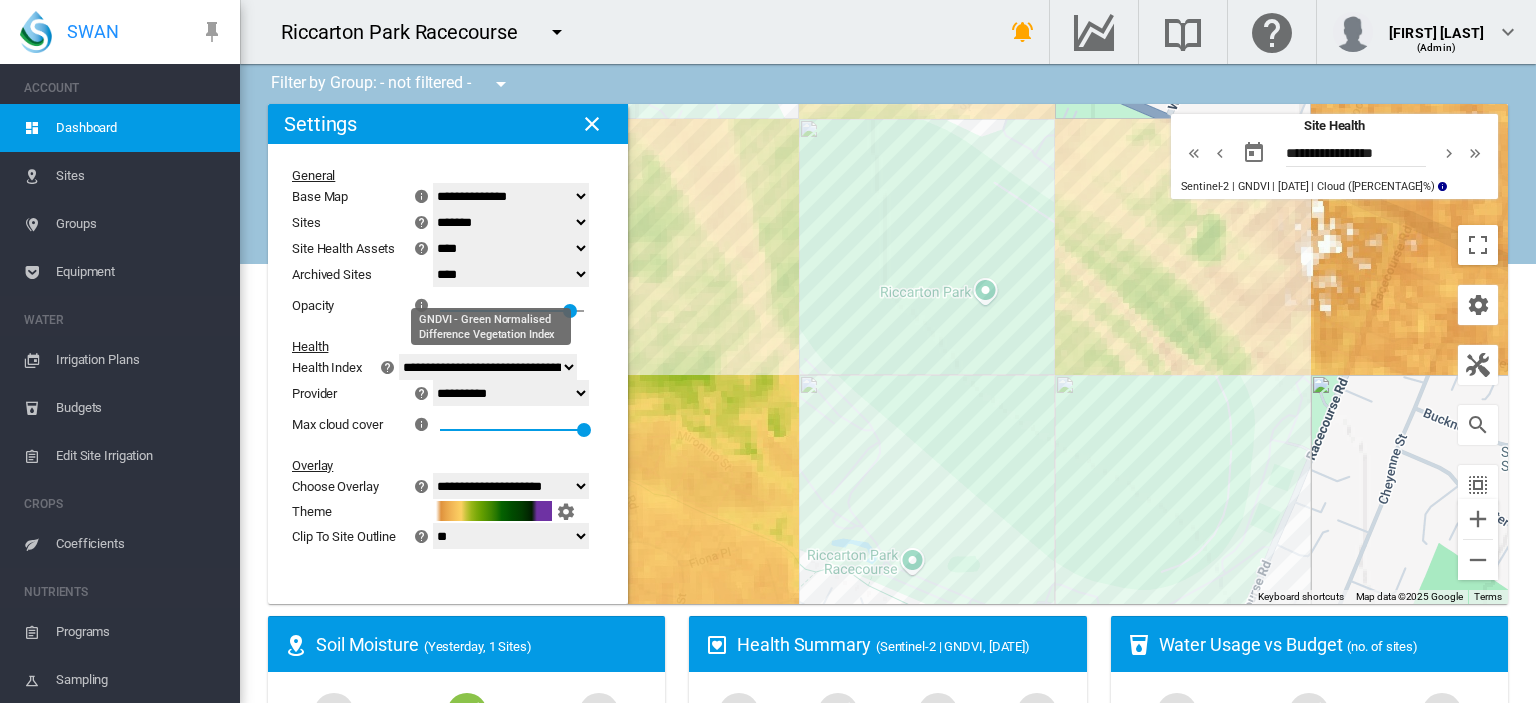 click on "**********" 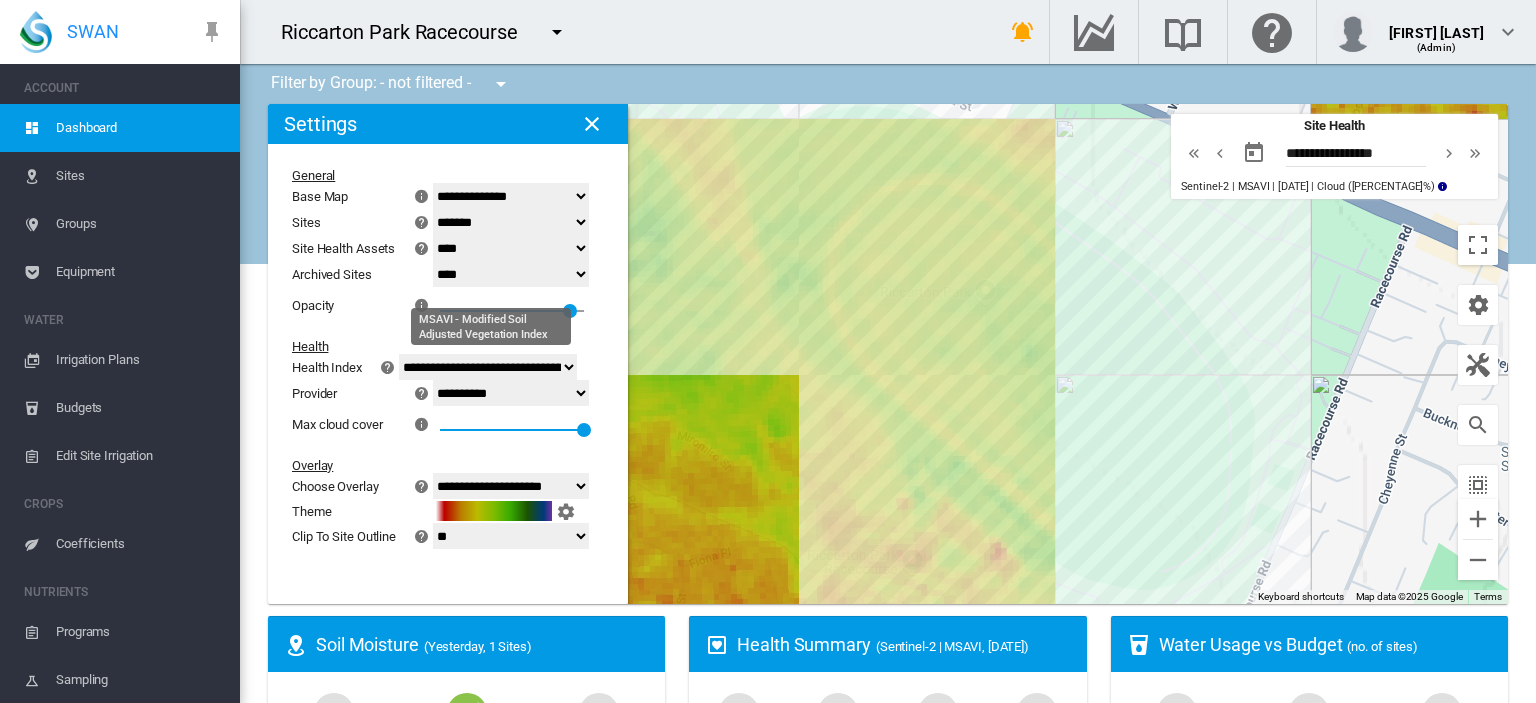click on "**********" 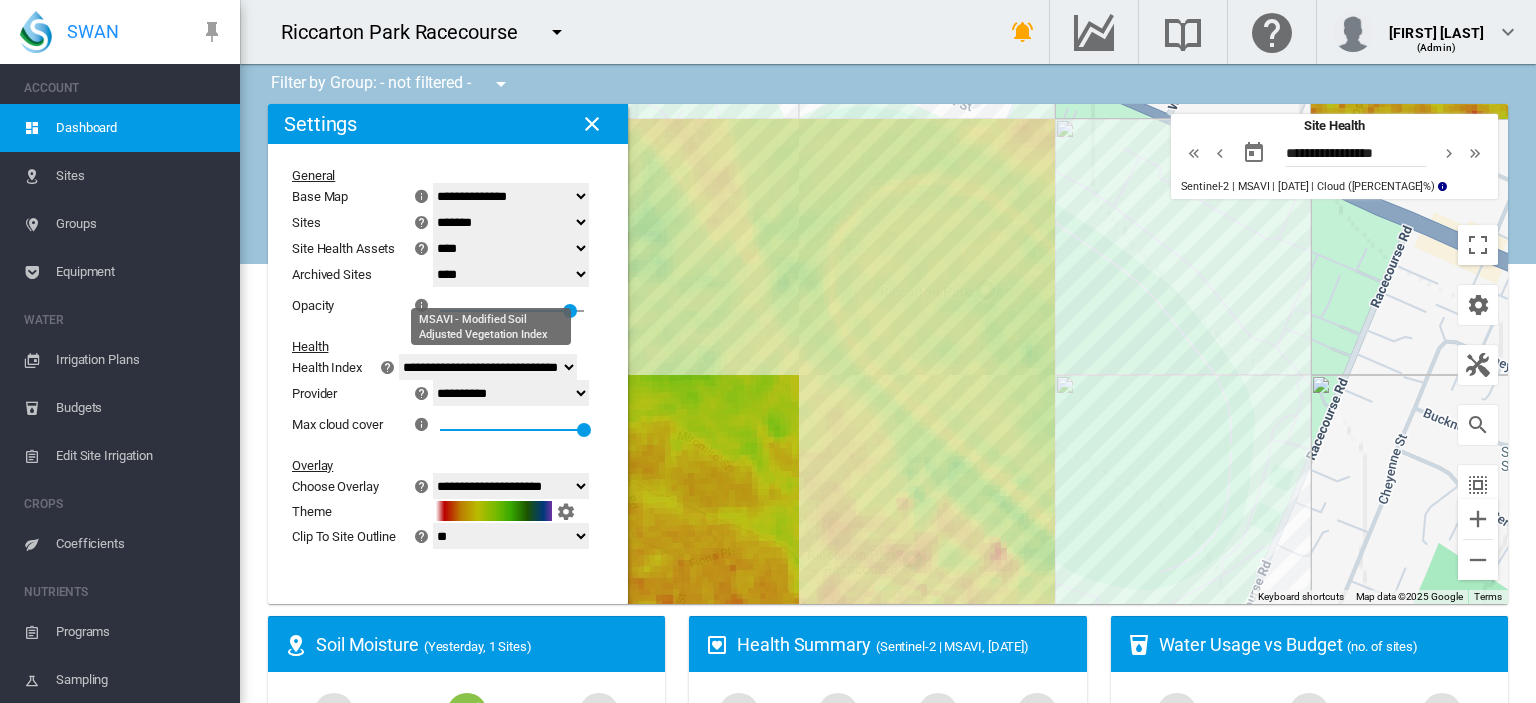 click on "**********" 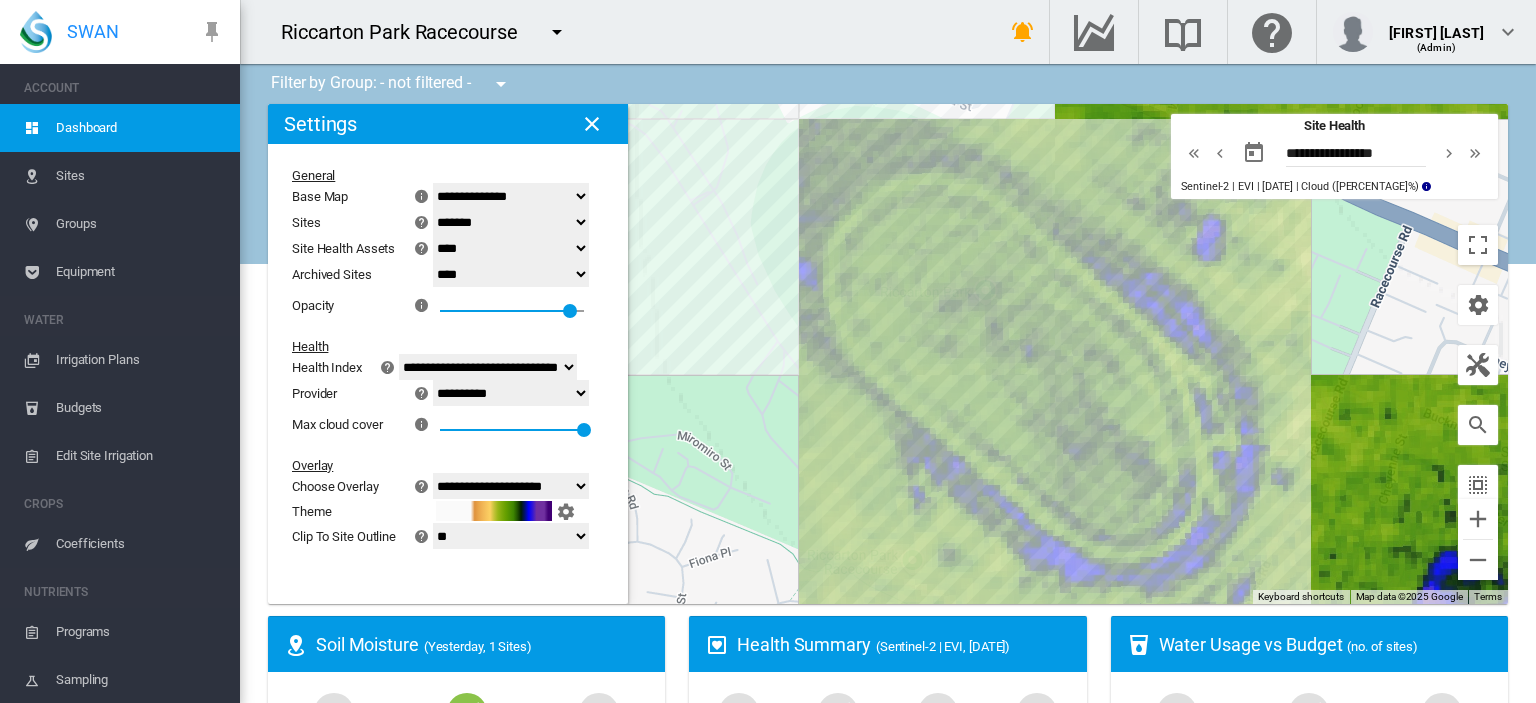 click 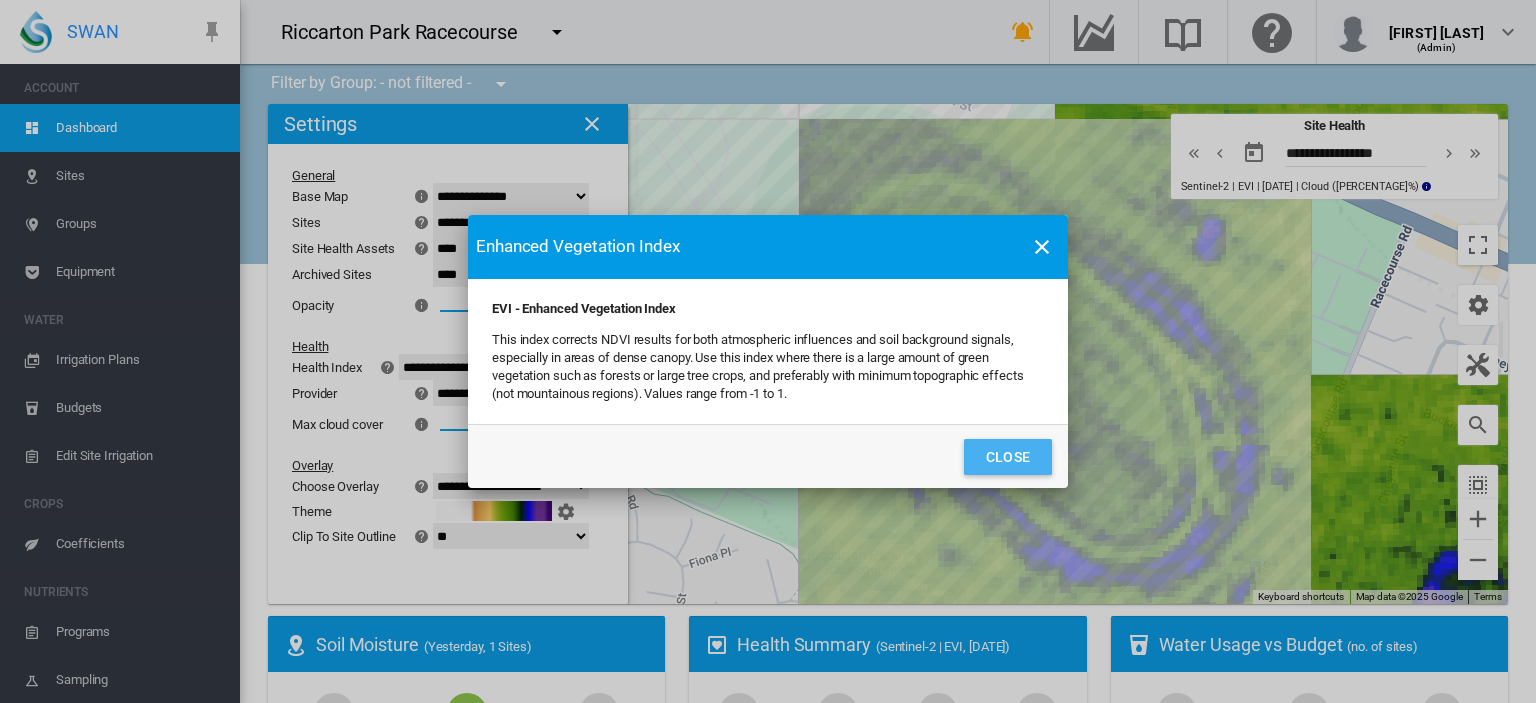 click on "Close" 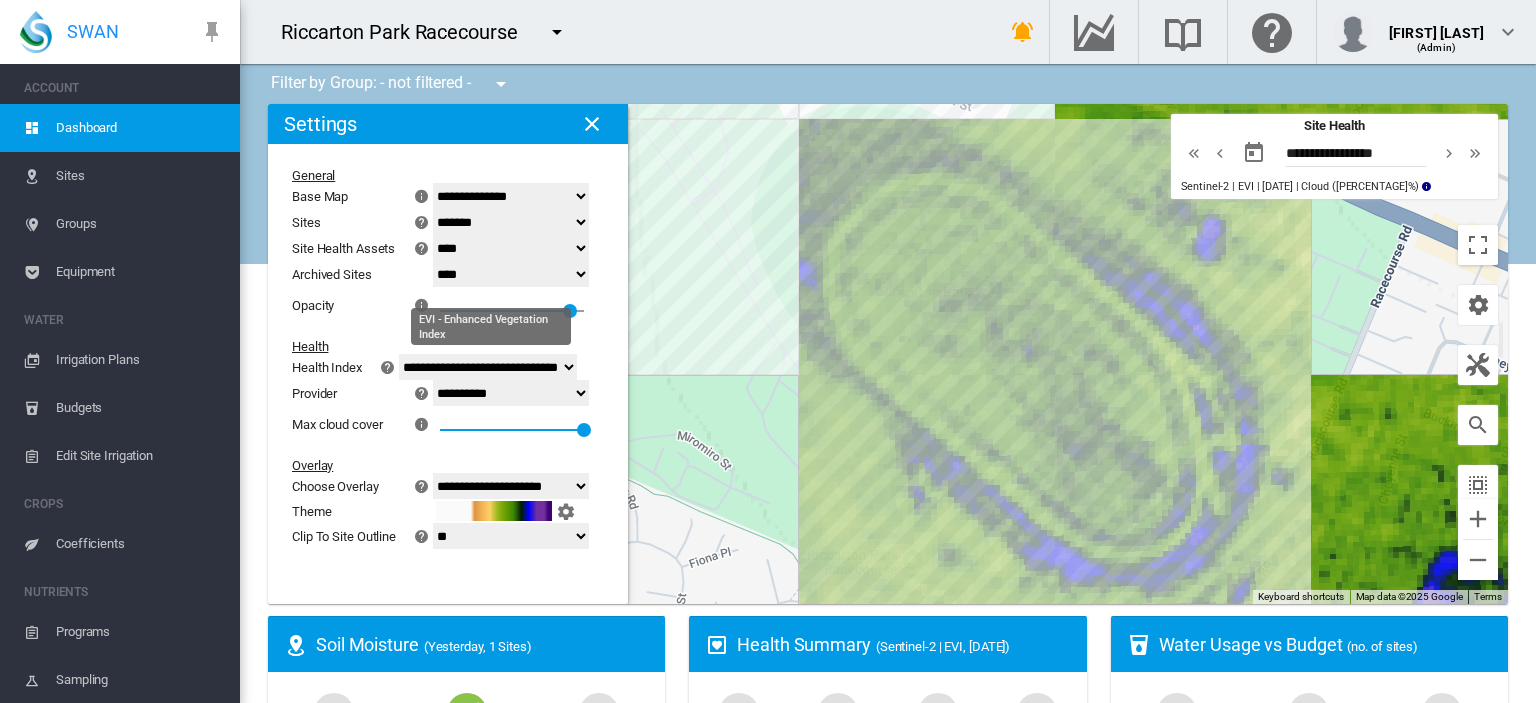 click on "**********" 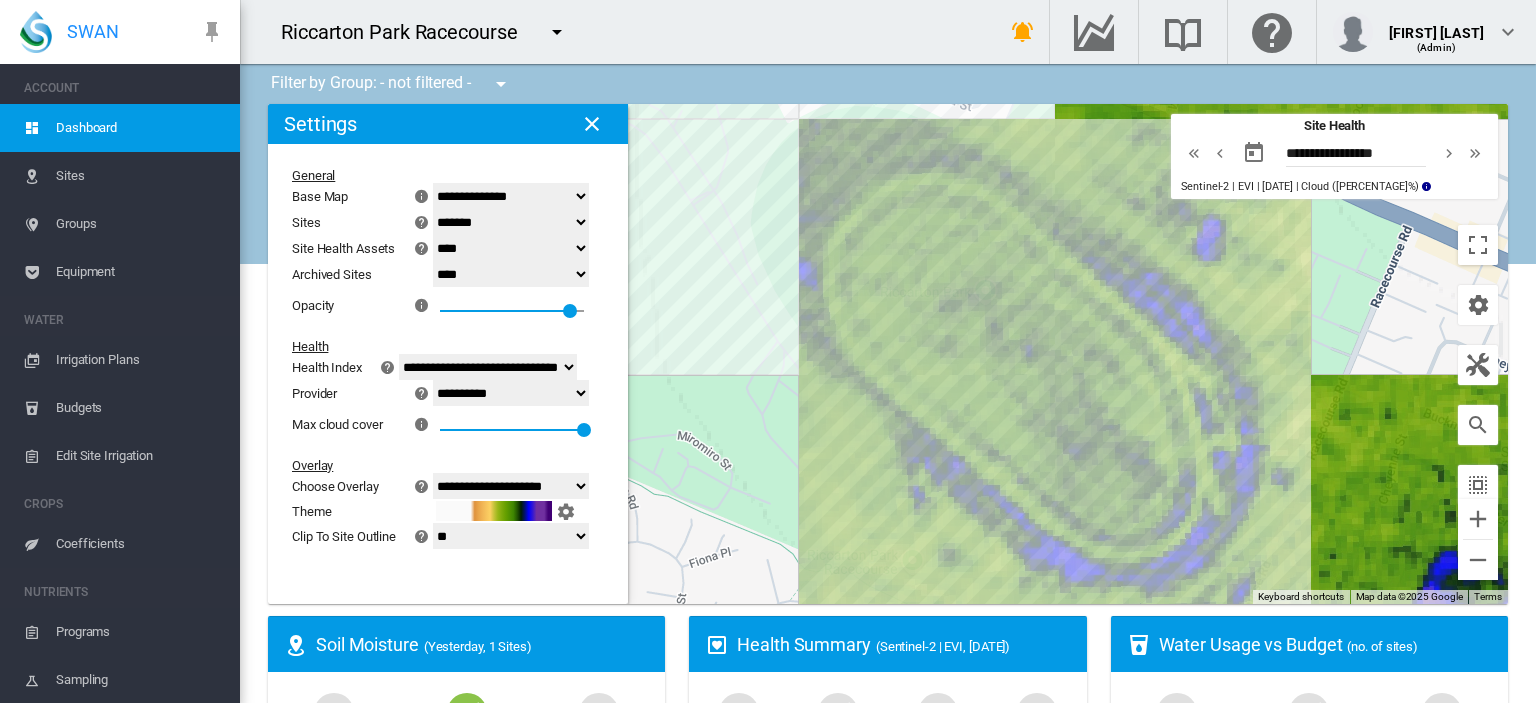 select on "**********" 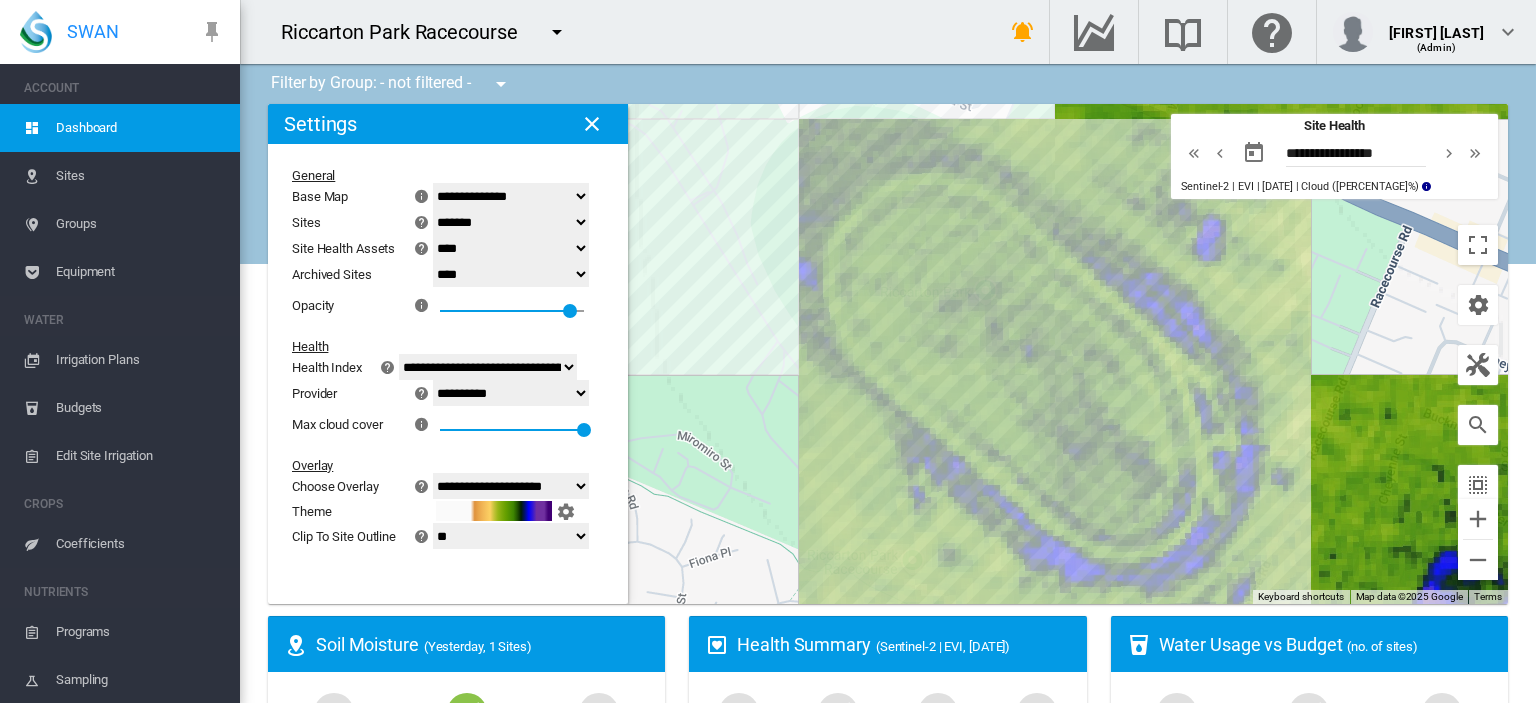 click on "**********" 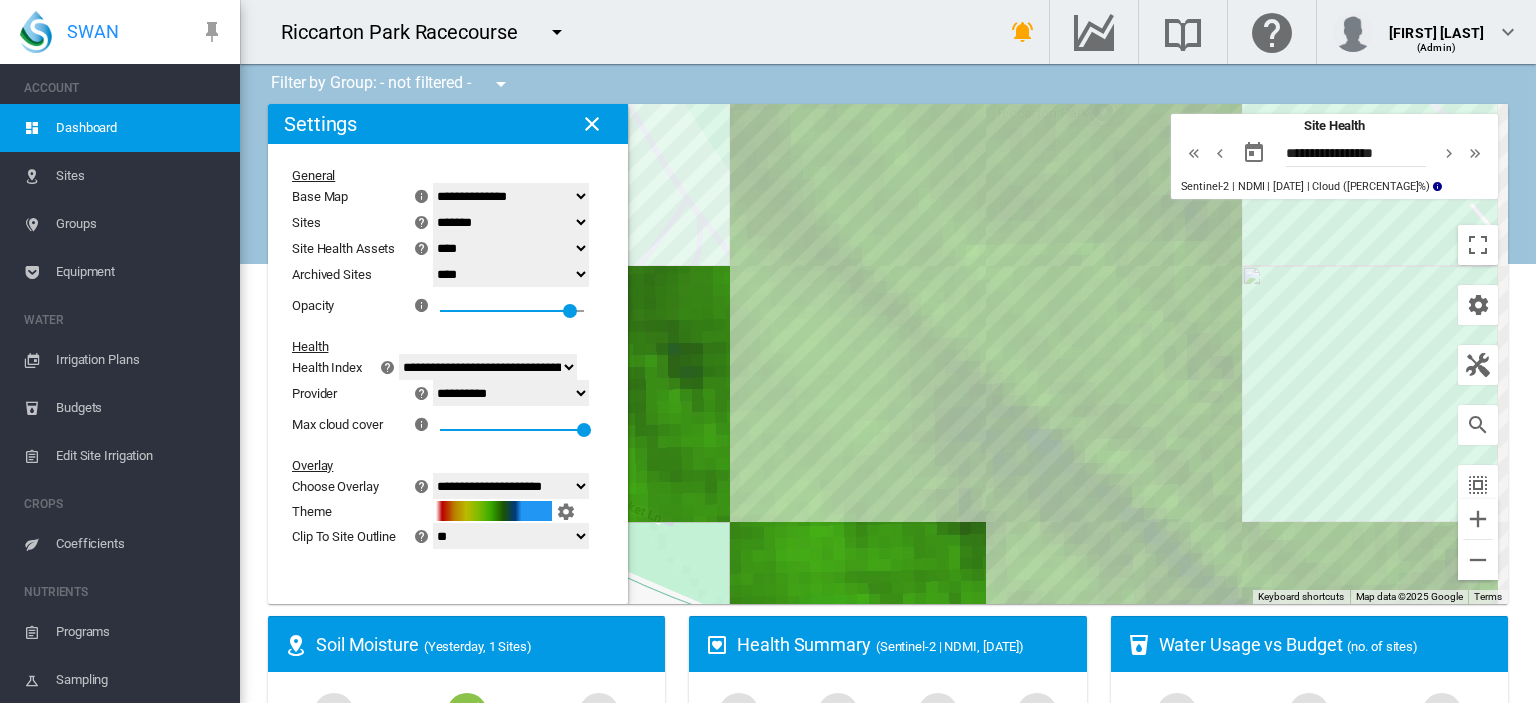 drag, startPoint x: 1069, startPoint y: 483, endPoint x: 863, endPoint y: 536, distance: 212.70872 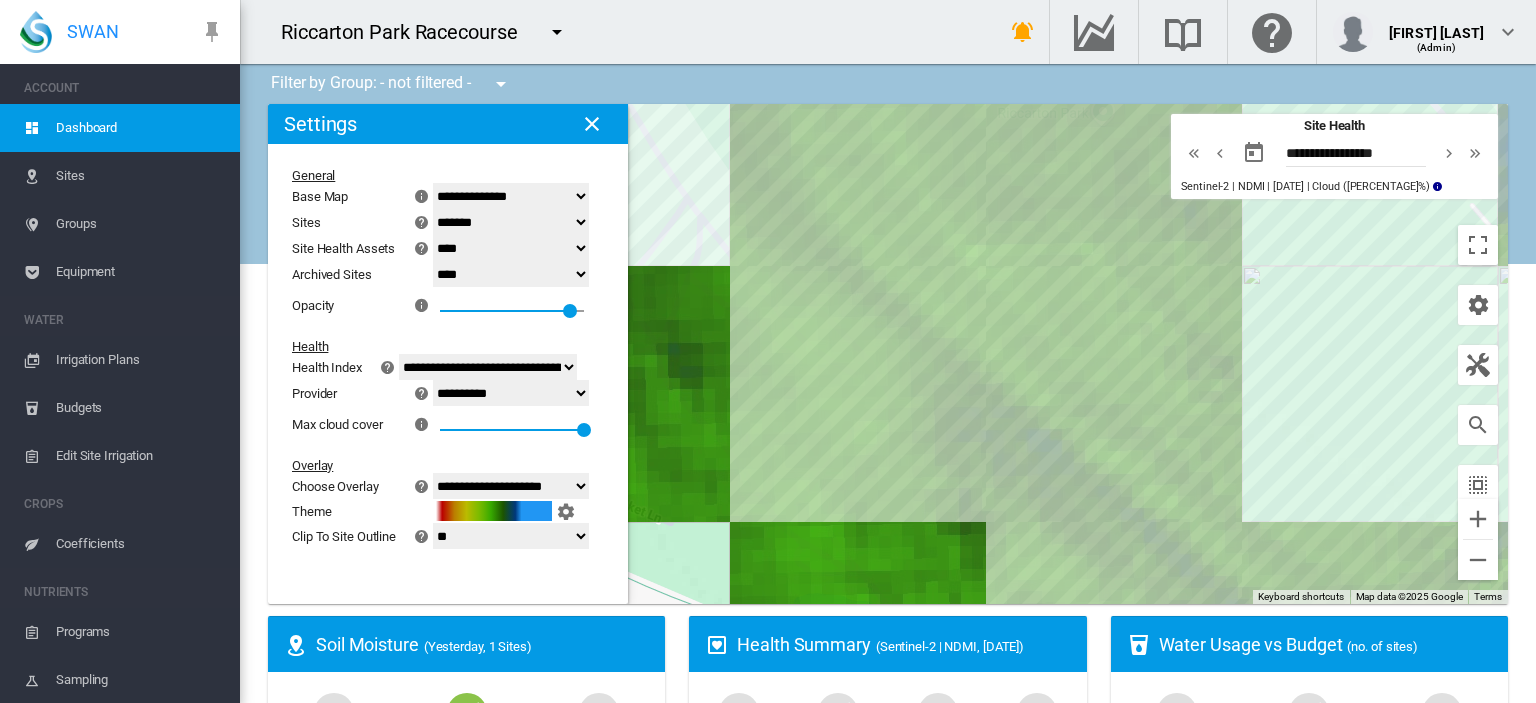 click on "To navigate, press the arrow keys." at bounding box center [888, 354] 